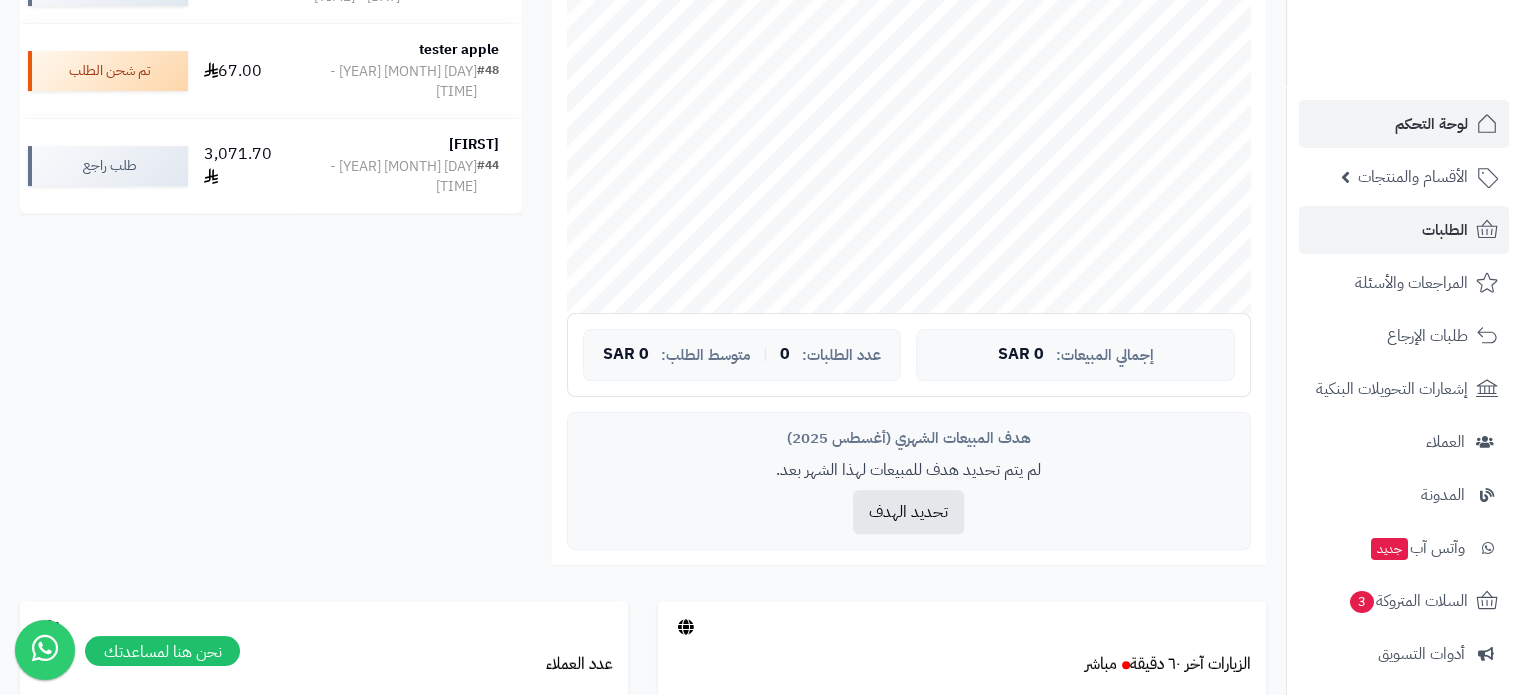 scroll, scrollTop: 500, scrollLeft: 0, axis: vertical 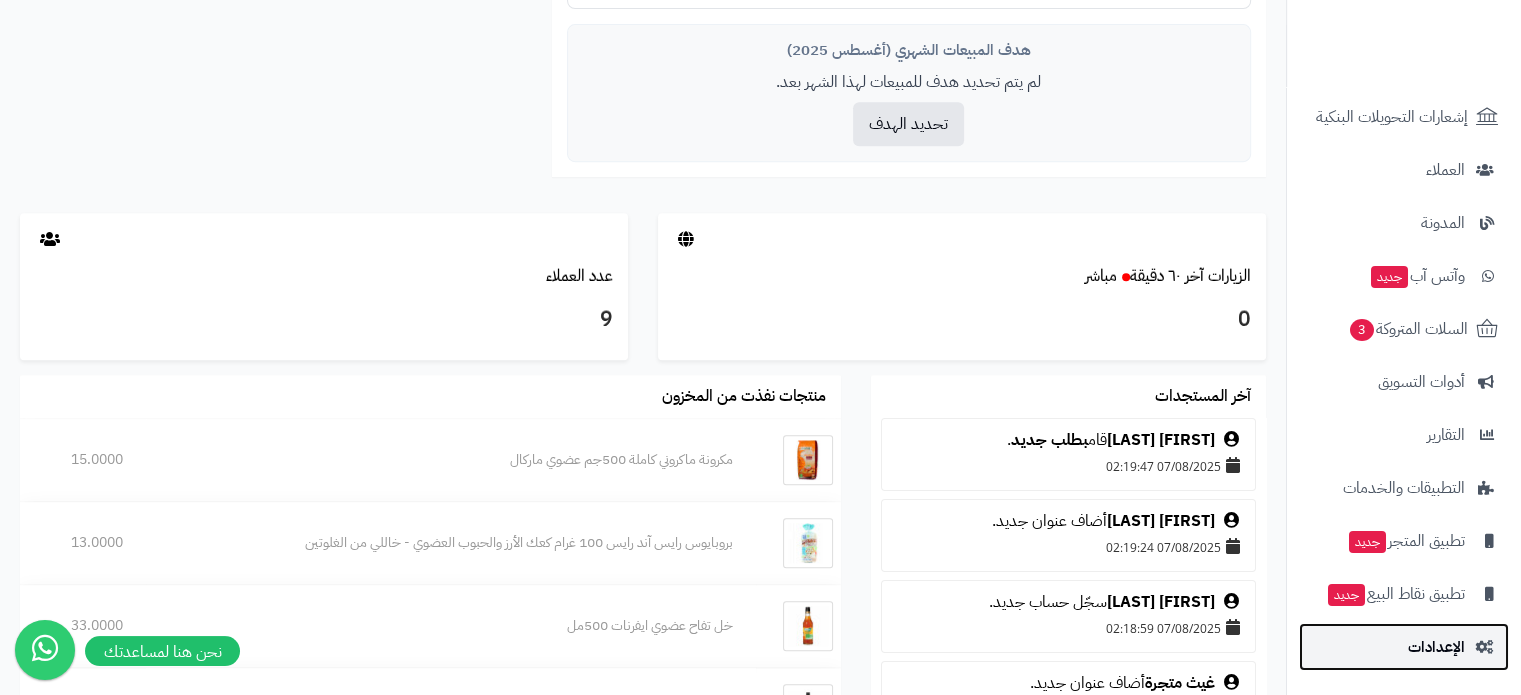 click on "الإعدادات" at bounding box center (1436, 647) 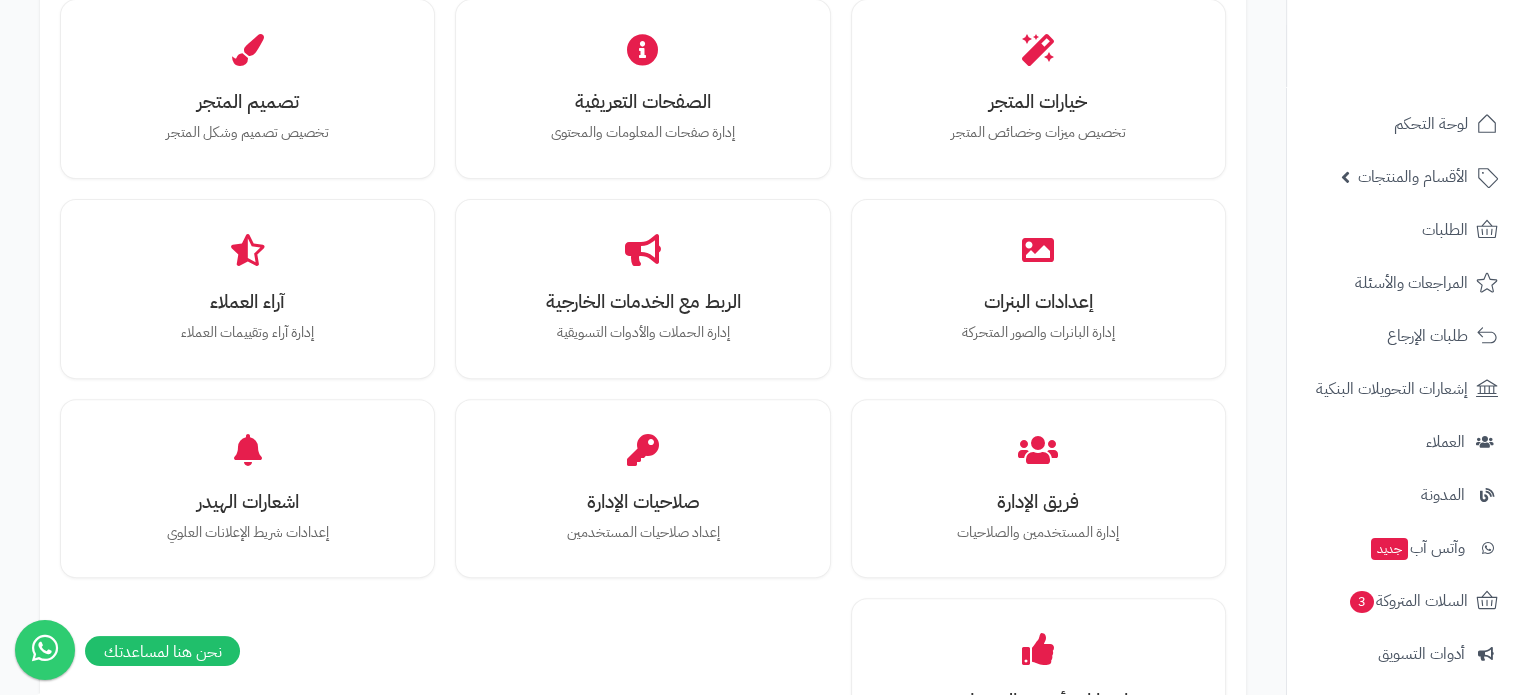 scroll, scrollTop: 800, scrollLeft: 0, axis: vertical 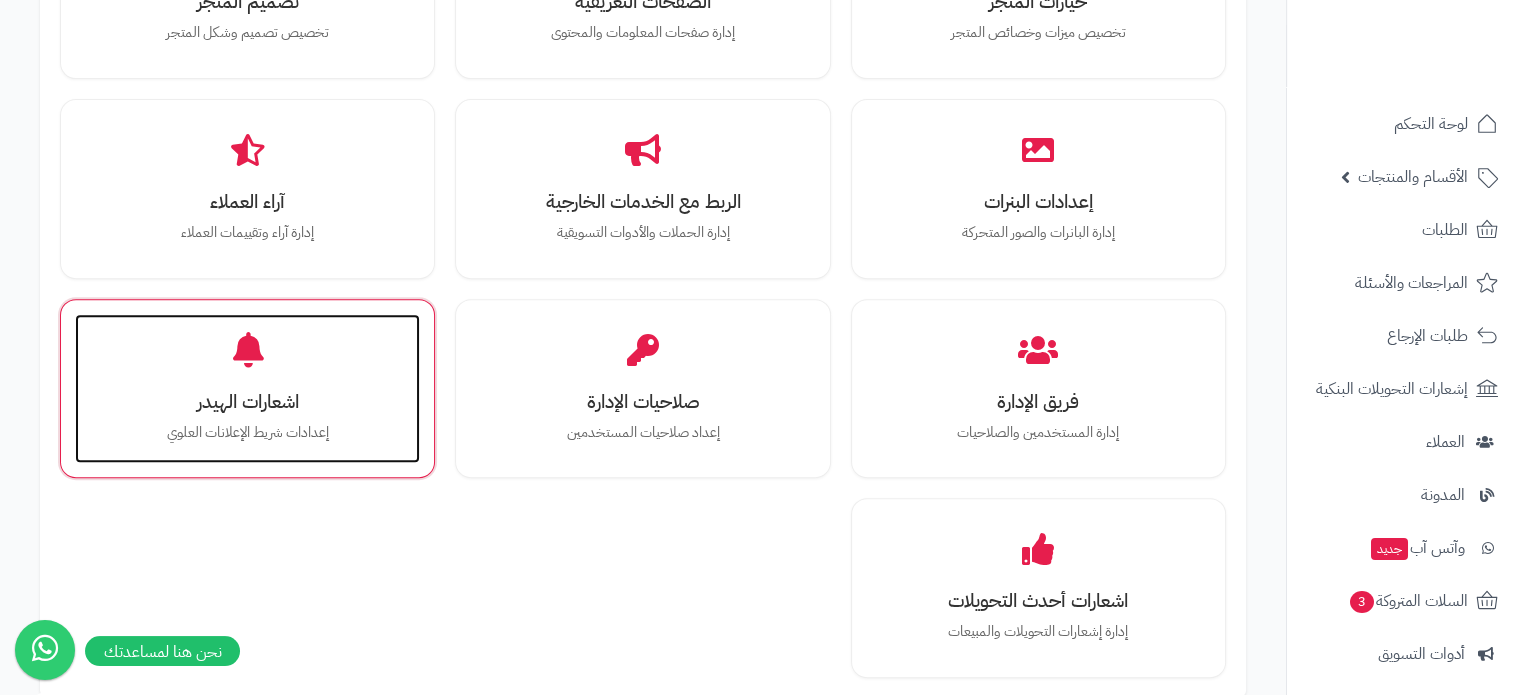click on "اشعارات الهيدر إعدادات شريط الإعلانات العلوي" at bounding box center (247, 389) 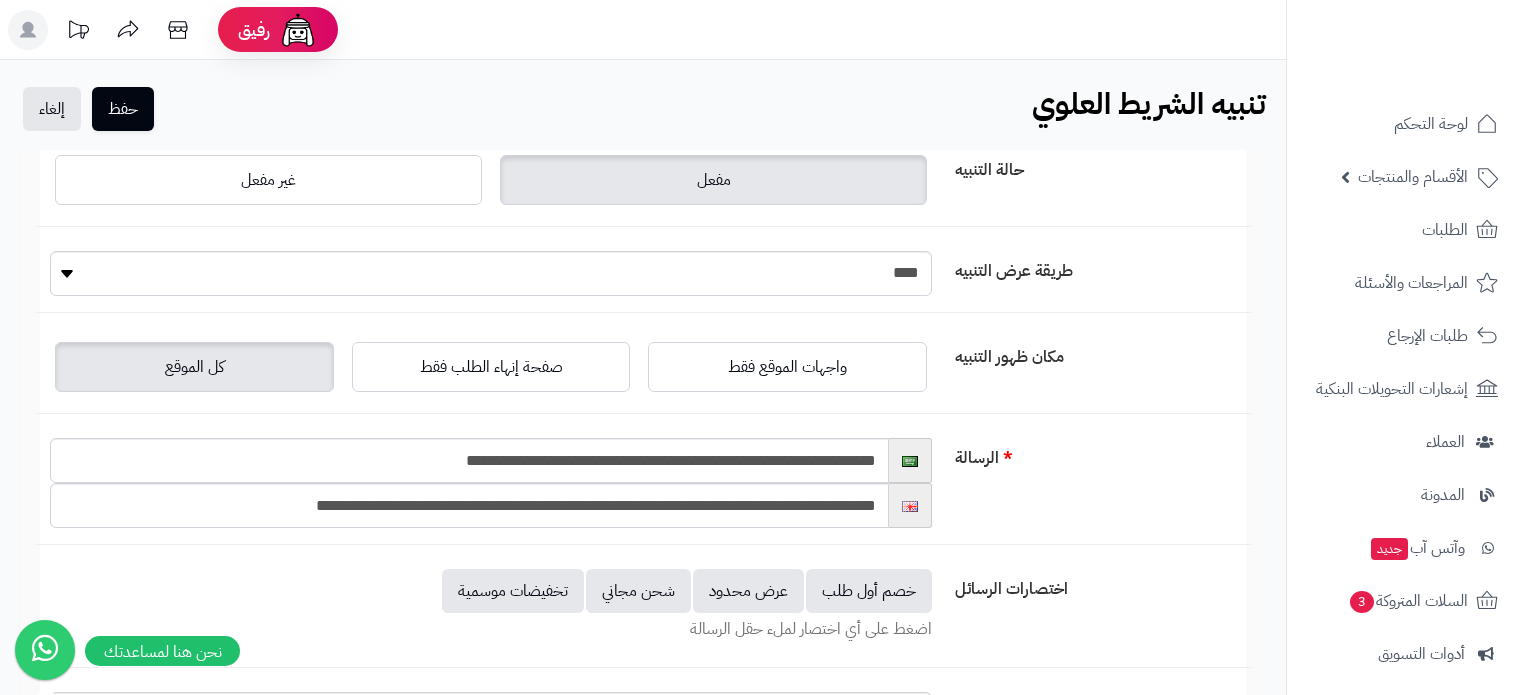 scroll, scrollTop: 0, scrollLeft: 0, axis: both 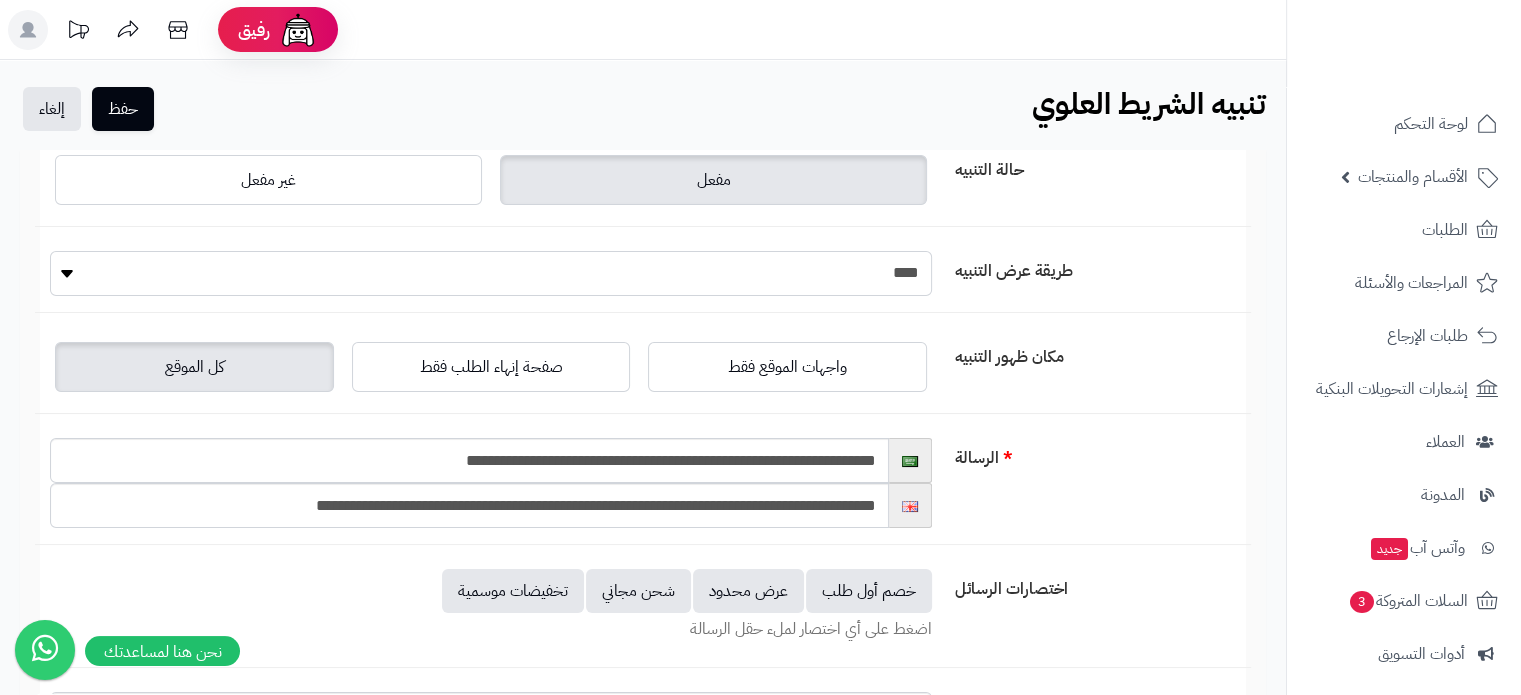 click on "[MASKED_TEXT]" at bounding box center [491, 273] 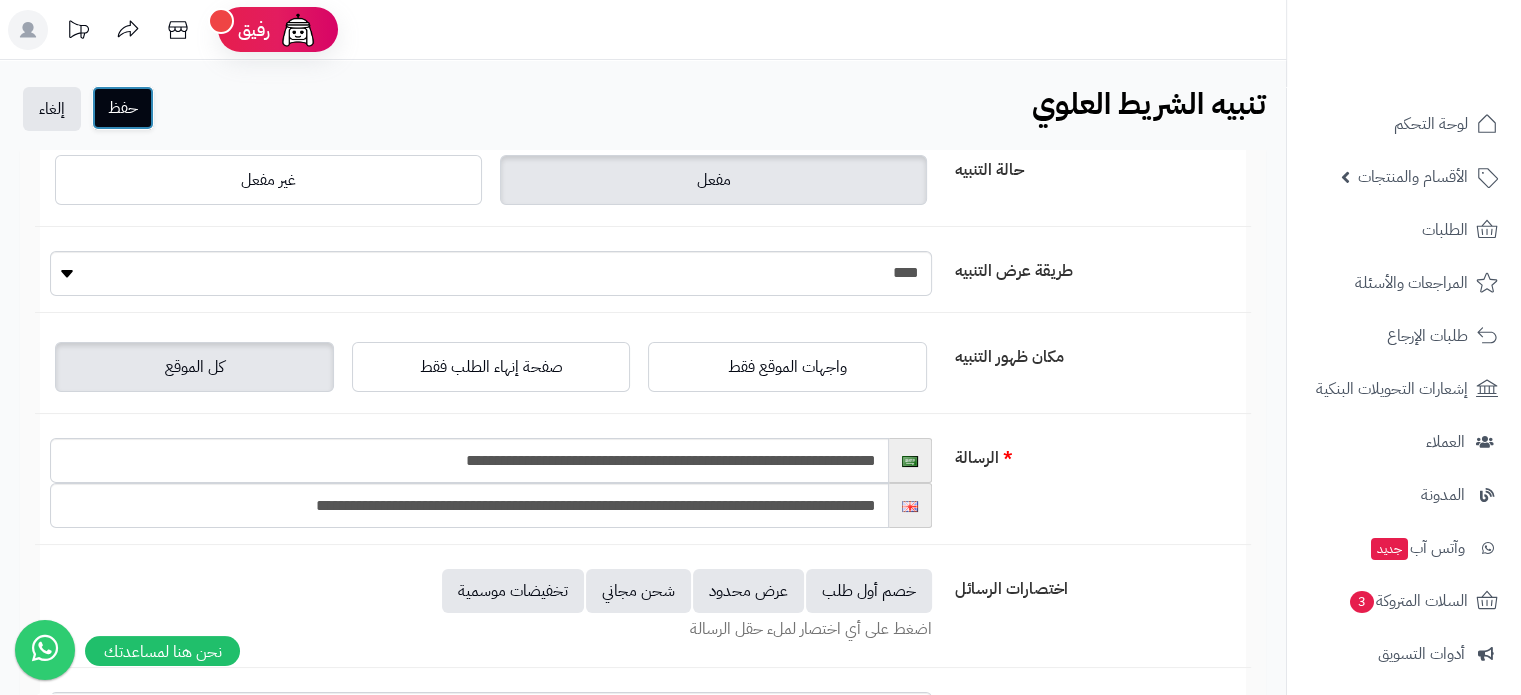 click on "حفظ" at bounding box center (123, 108) 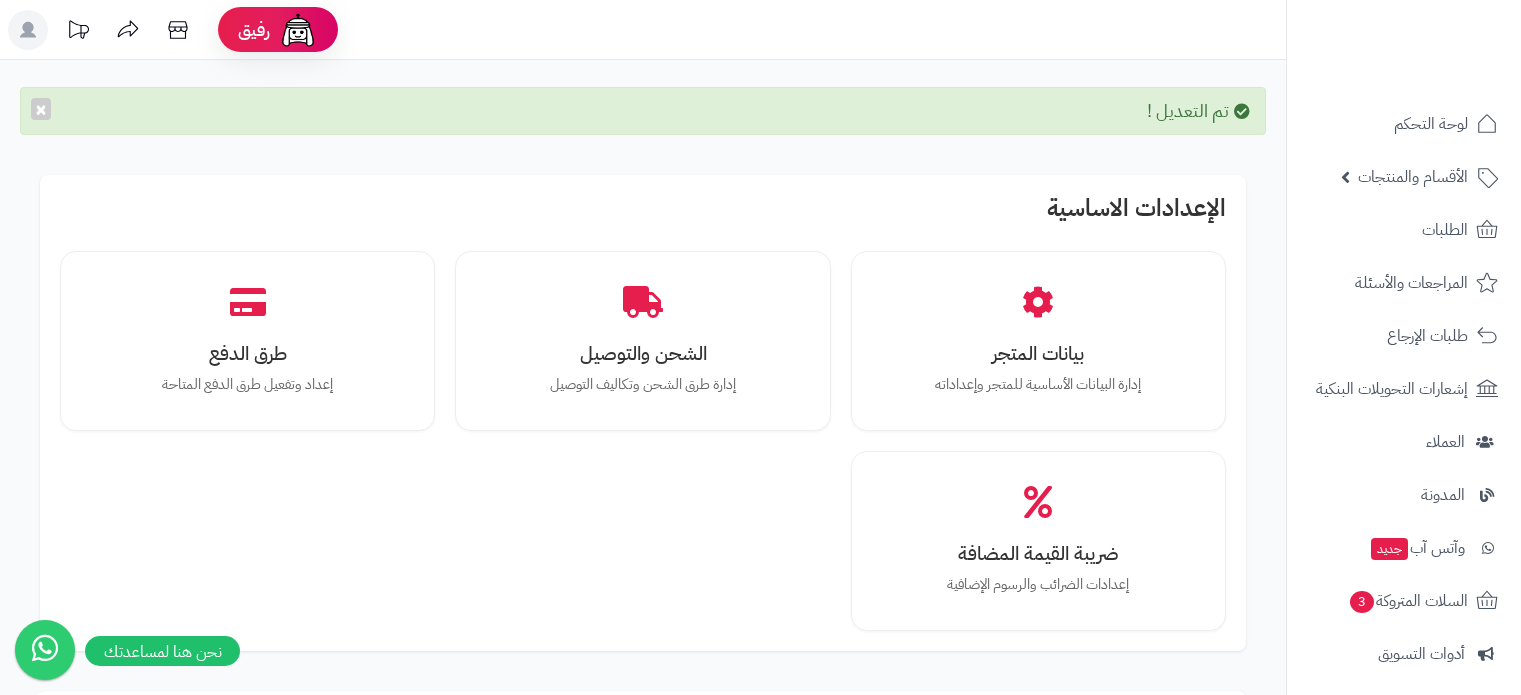 scroll, scrollTop: 0, scrollLeft: 0, axis: both 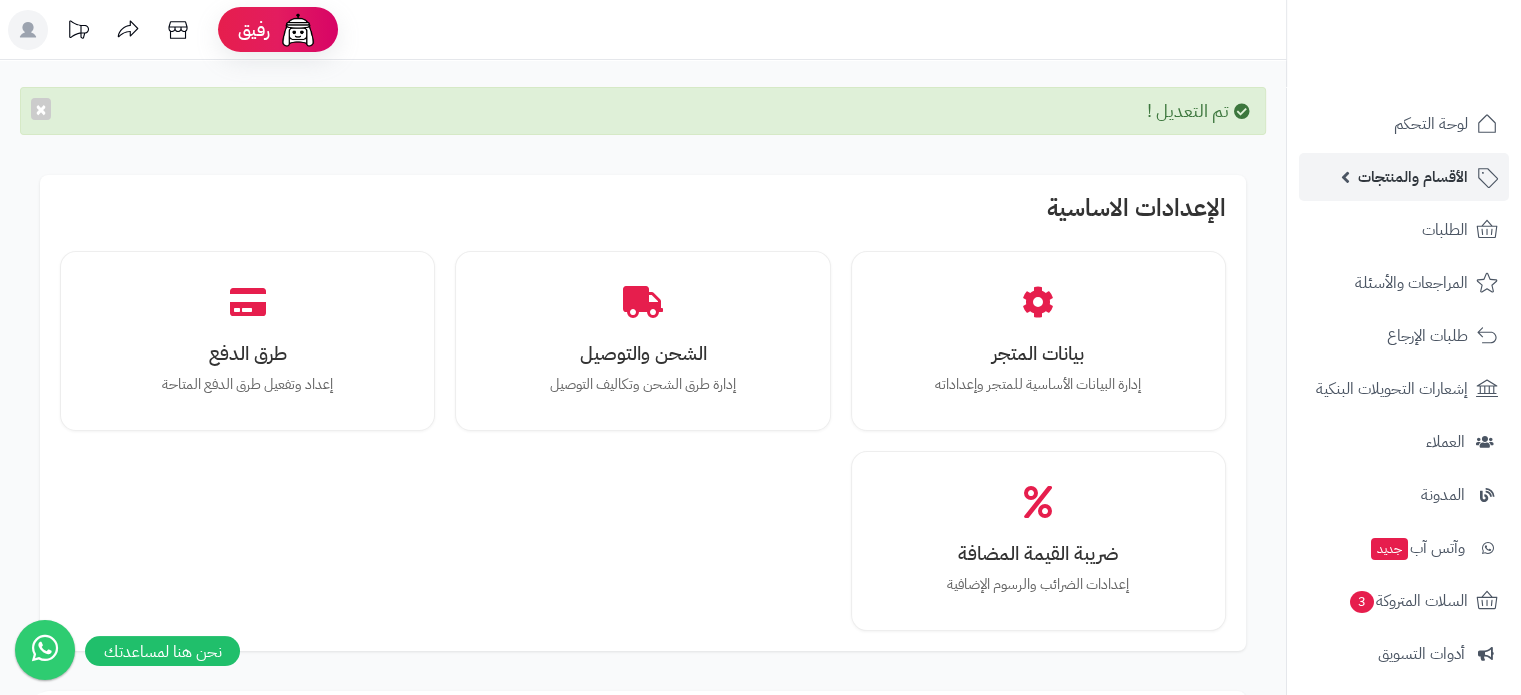 click on "الأقسام والمنتجات" at bounding box center (1404, 177) 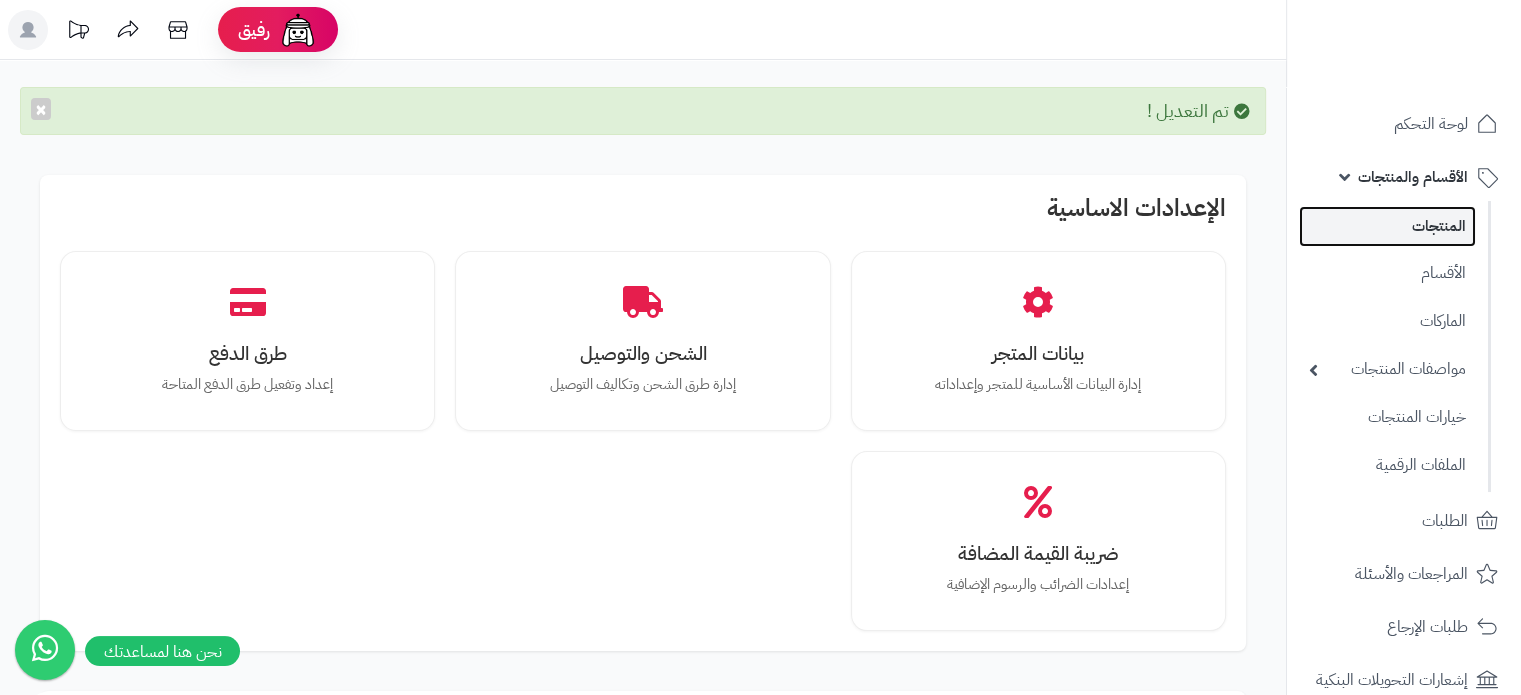 click on "المنتجات" at bounding box center (1387, 226) 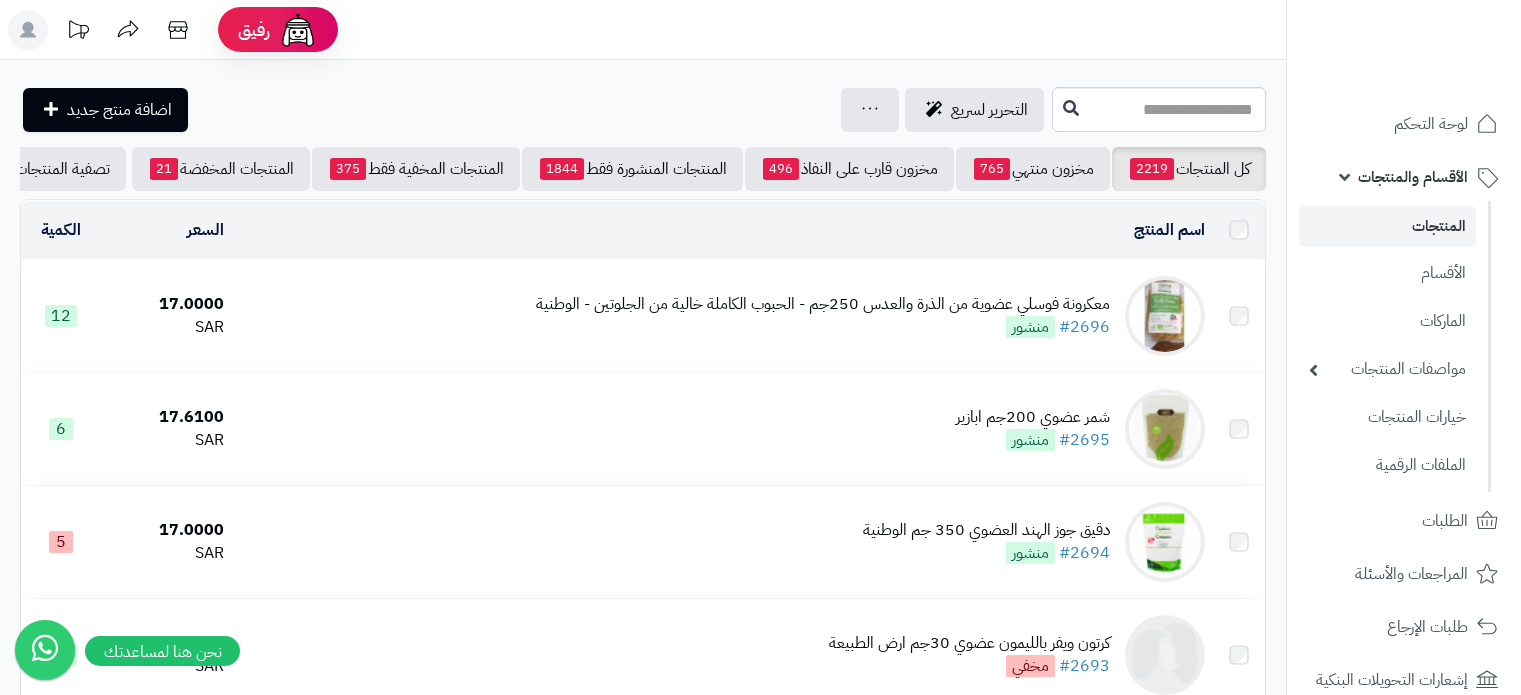 scroll, scrollTop: 0, scrollLeft: 0, axis: both 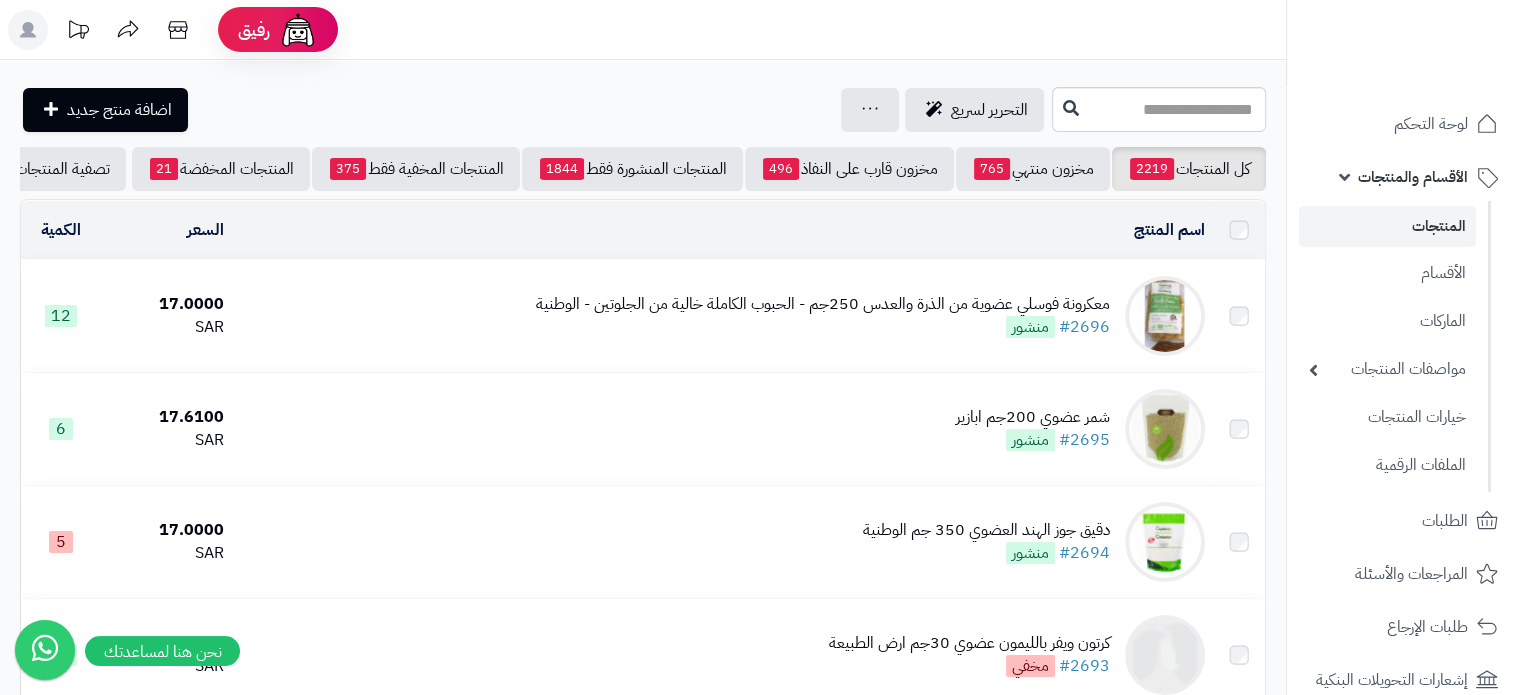 click on "معكرونة فوسلي عضوية من الذرة والعدس 250جم - الحبوب الكاملة خالية من الجلوتين - الوطنية" at bounding box center [823, 304] 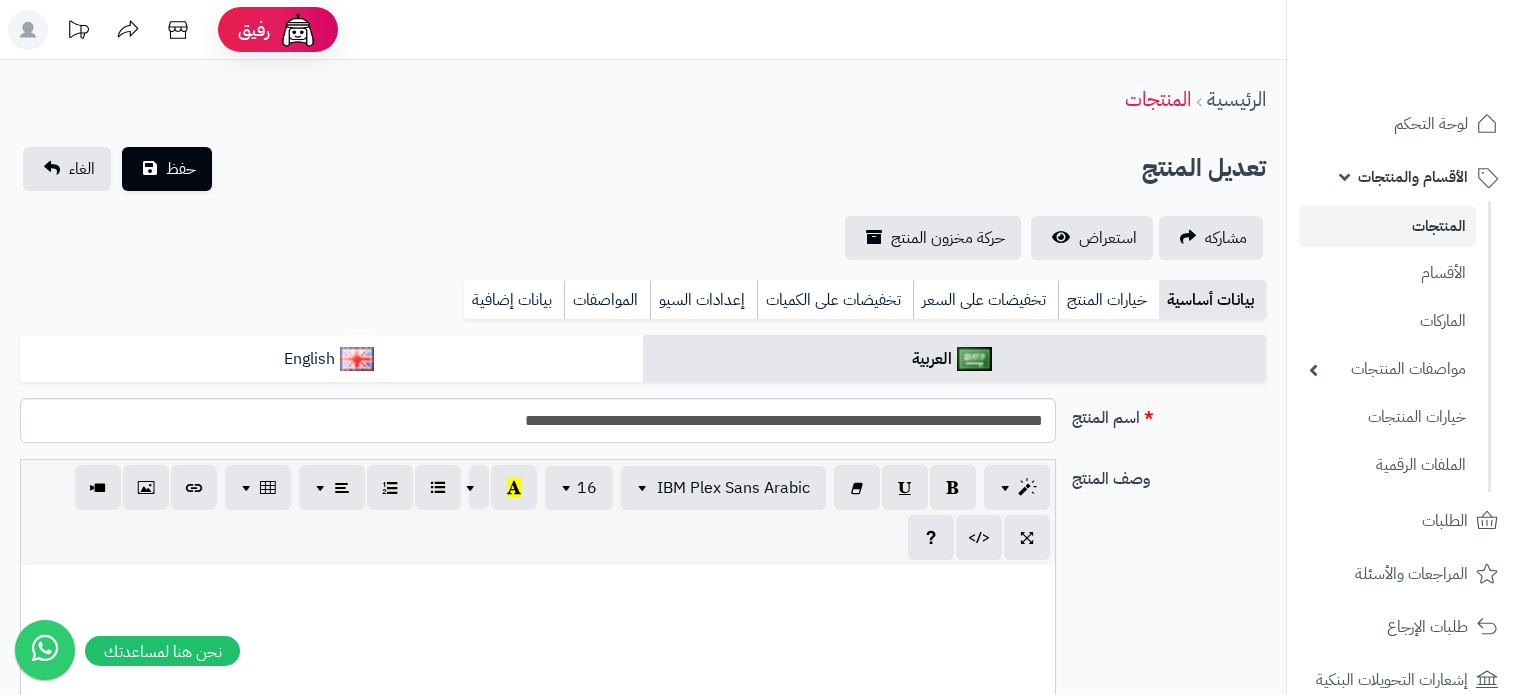 scroll, scrollTop: 804, scrollLeft: 0, axis: vertical 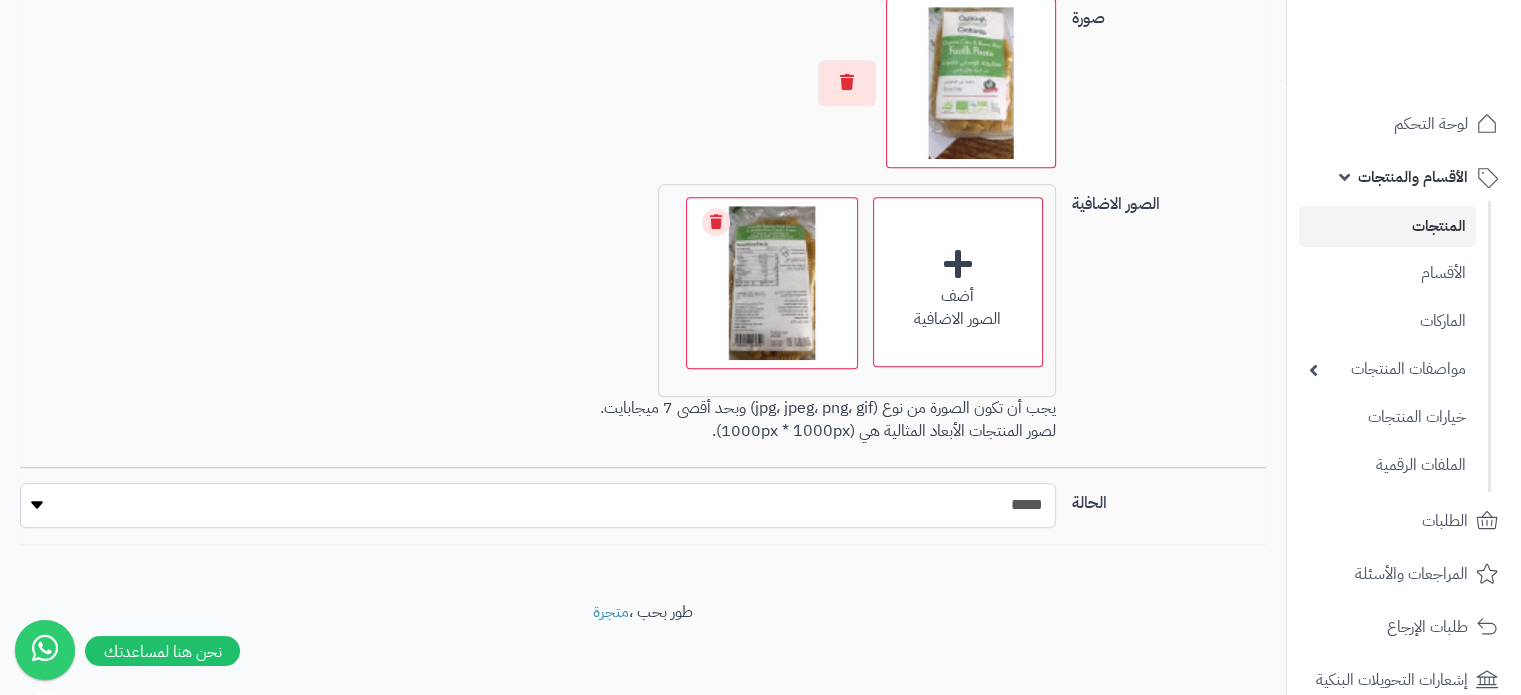 click on "***** ****" at bounding box center [537, 505] 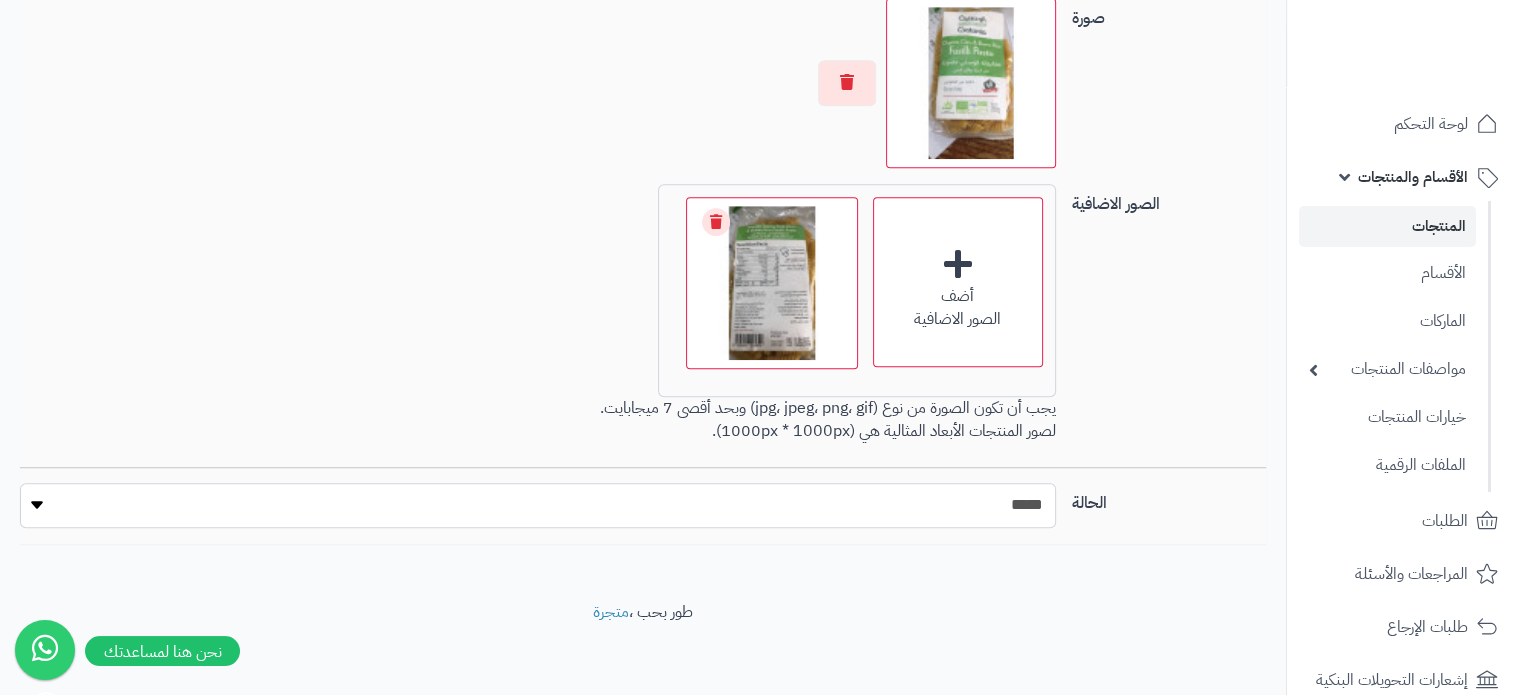 select on "*" 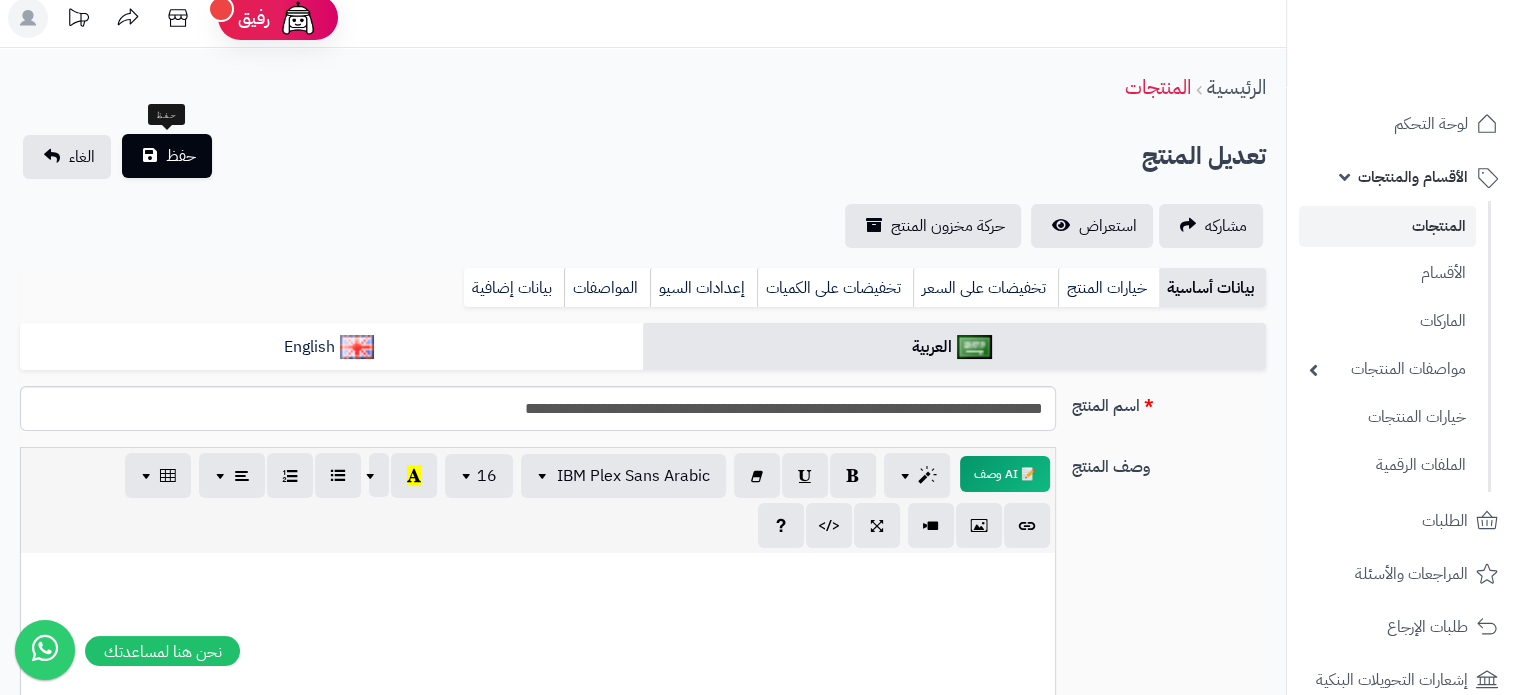 scroll, scrollTop: 0, scrollLeft: 0, axis: both 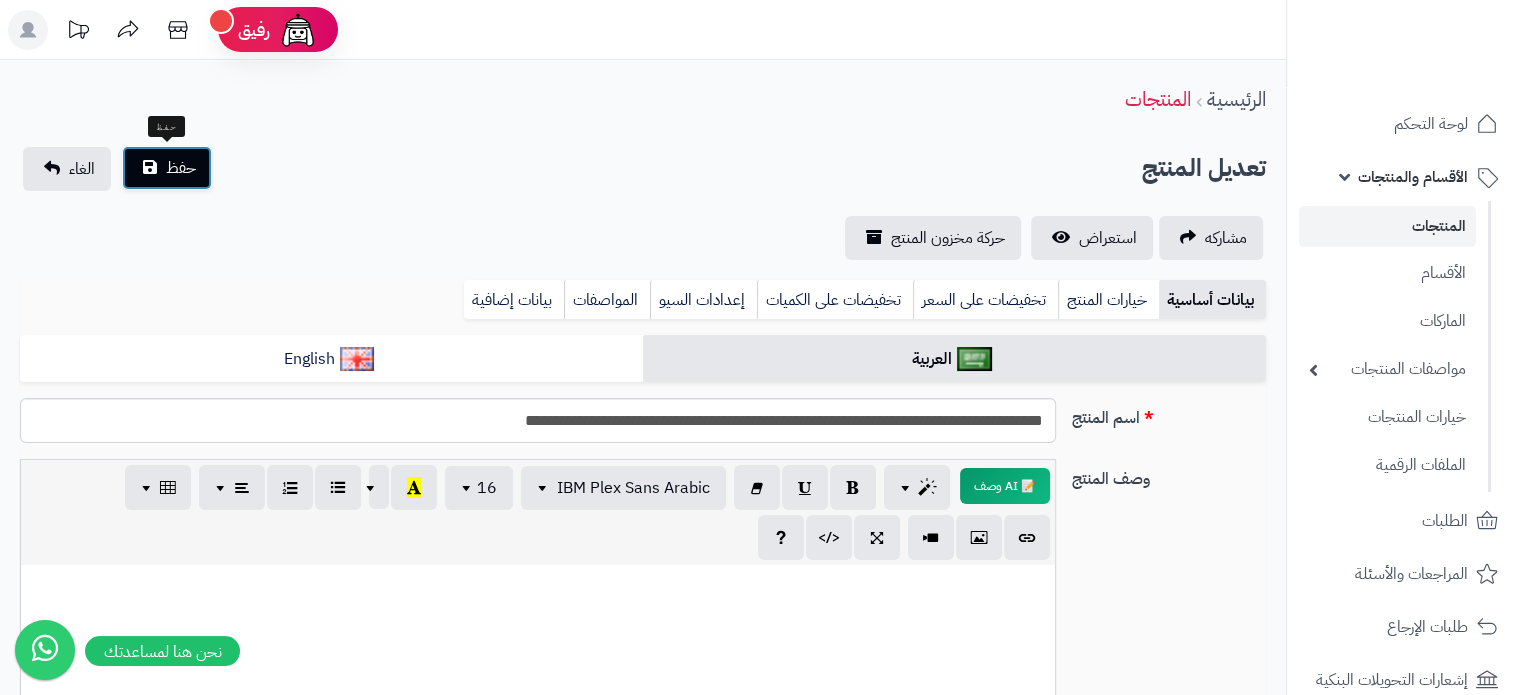 click on "حفظ" at bounding box center [181, 168] 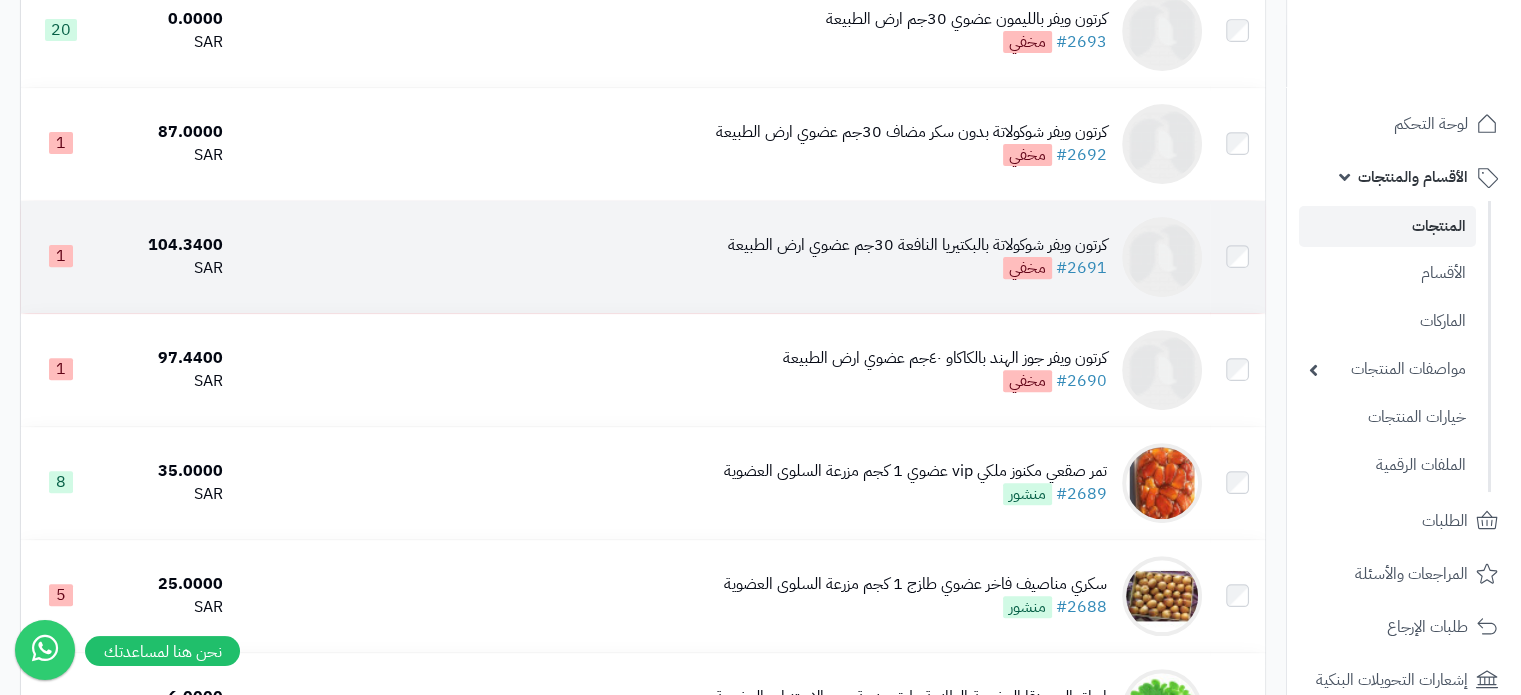 scroll, scrollTop: 900, scrollLeft: 0, axis: vertical 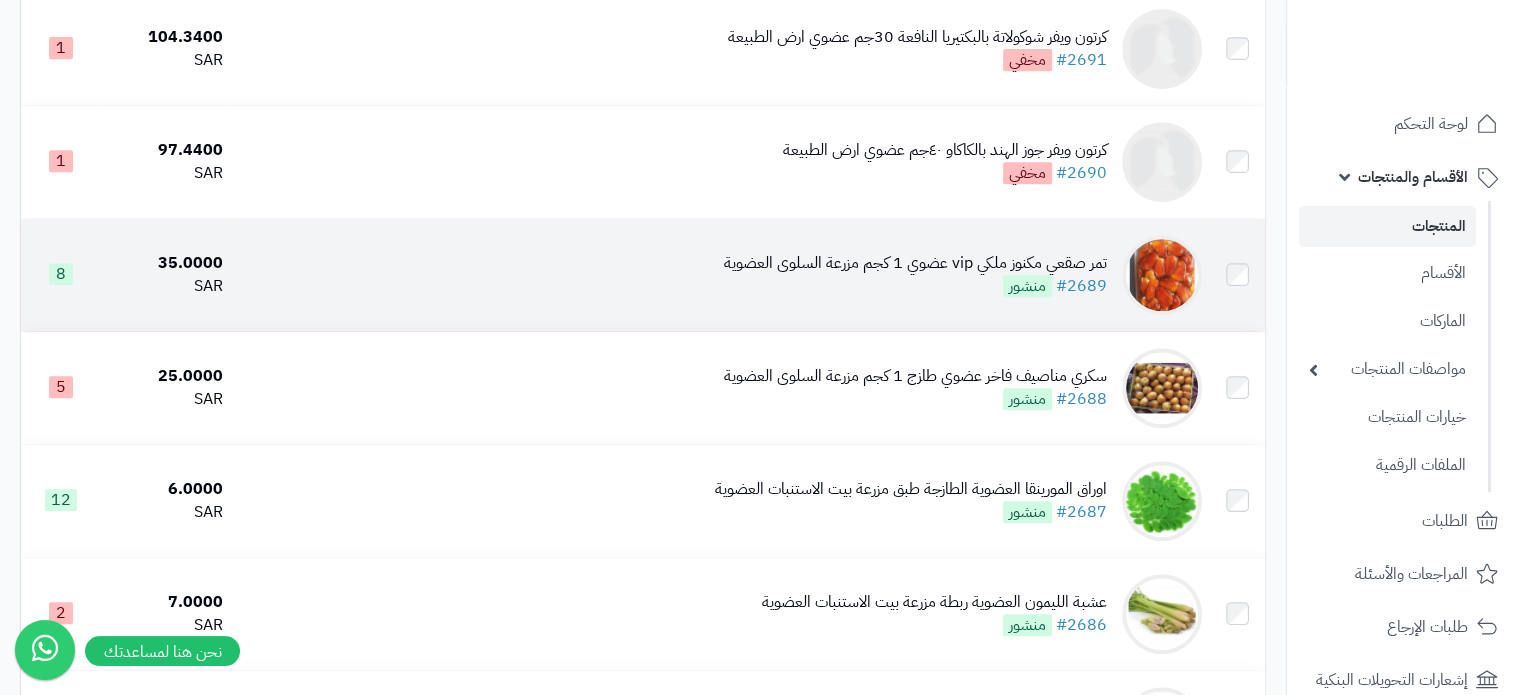 click on "تمر صقعي مكنوز ملكي vip عضوي 1 كجم مزرعة السلوى العضوية" at bounding box center [915, 263] 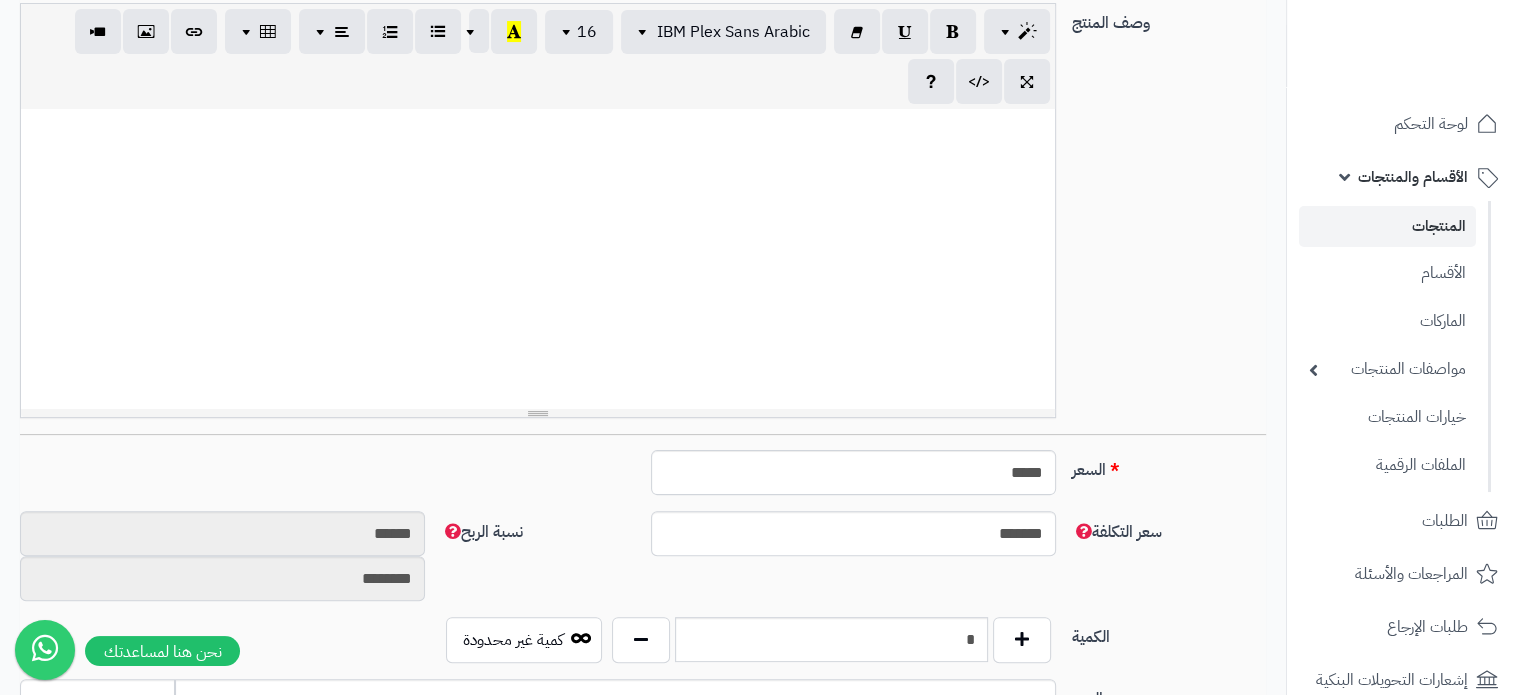 scroll, scrollTop: 500, scrollLeft: 0, axis: vertical 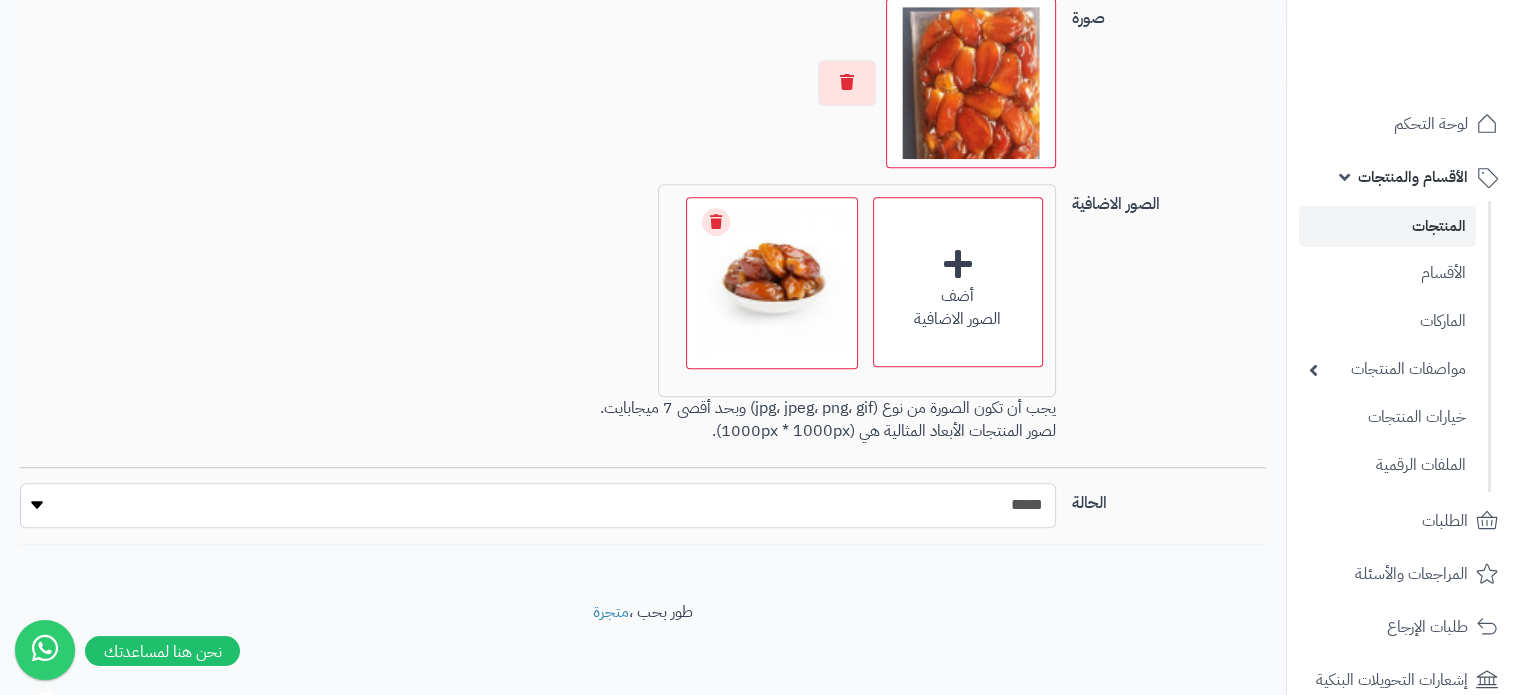 click on "***** ****" at bounding box center (537, 505) 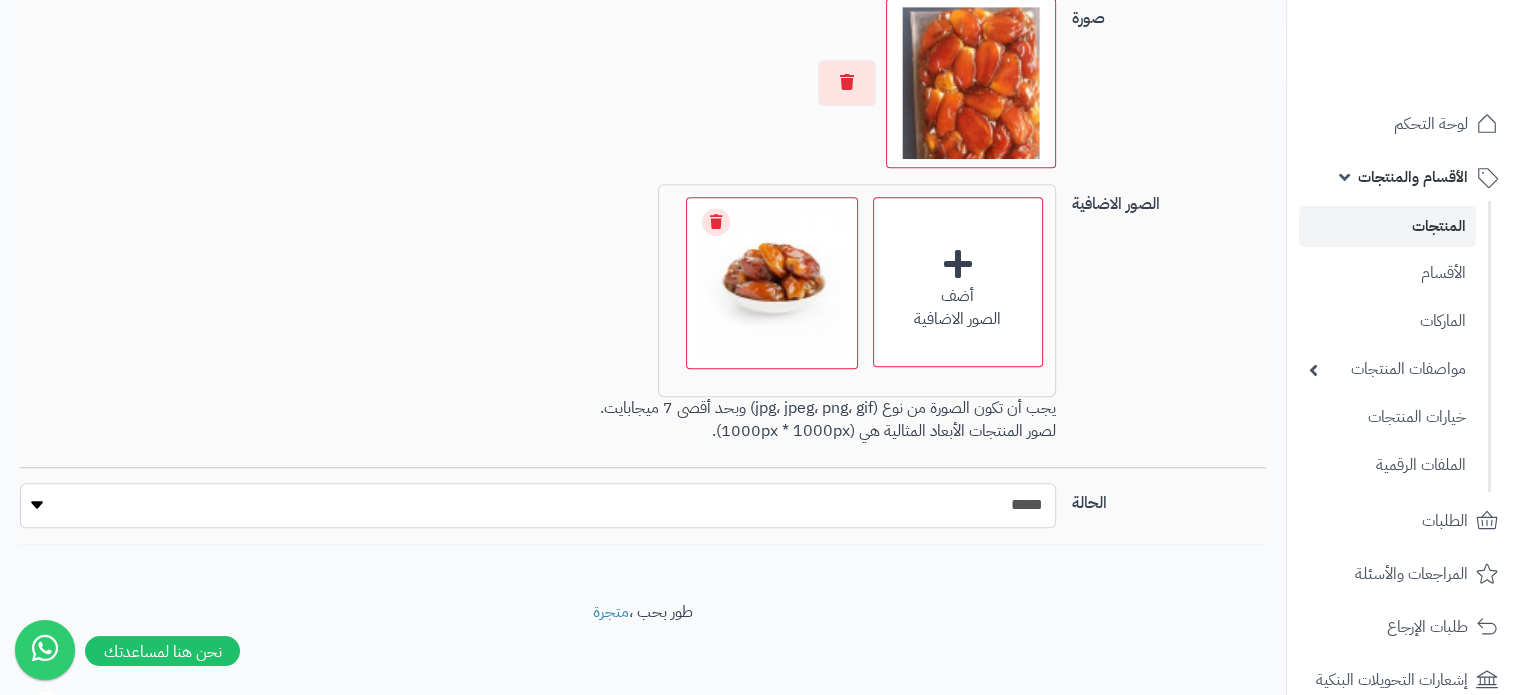 select on "*" 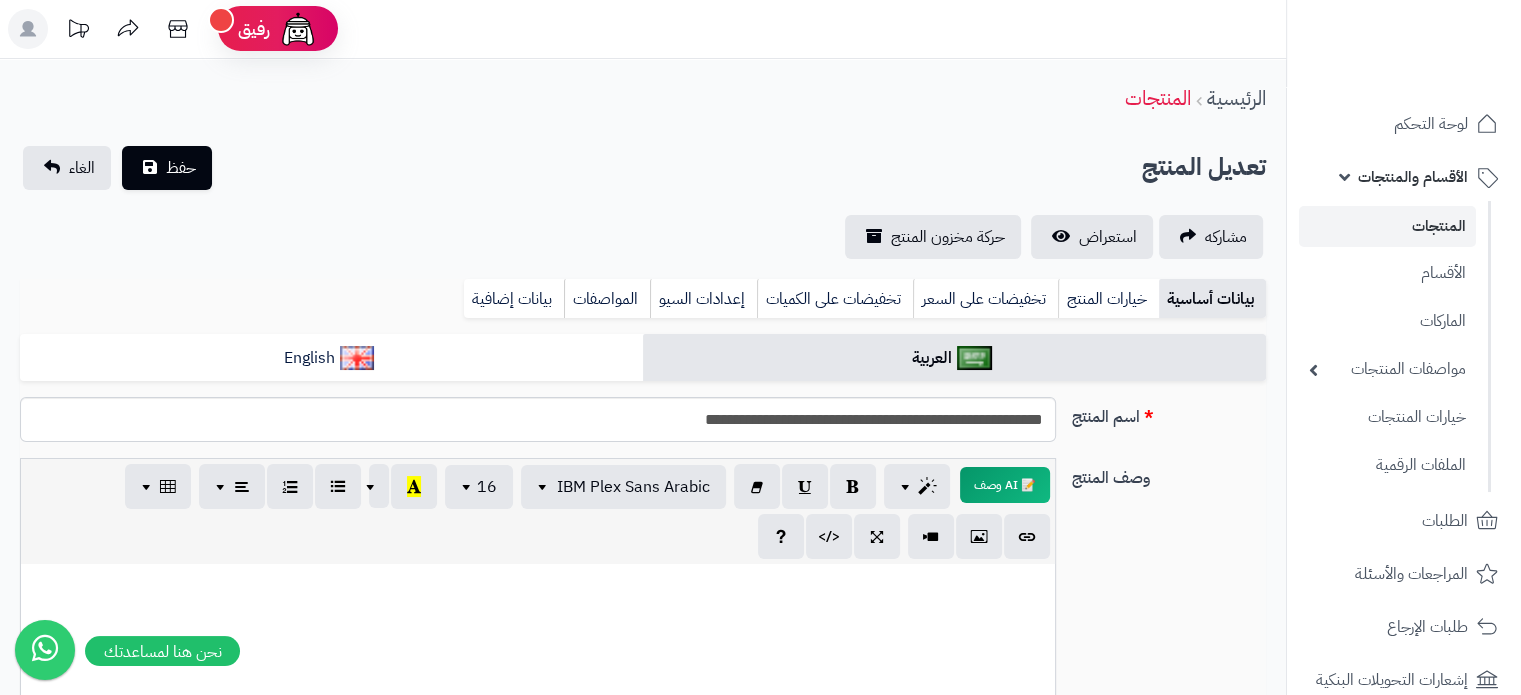 scroll, scrollTop: 0, scrollLeft: 0, axis: both 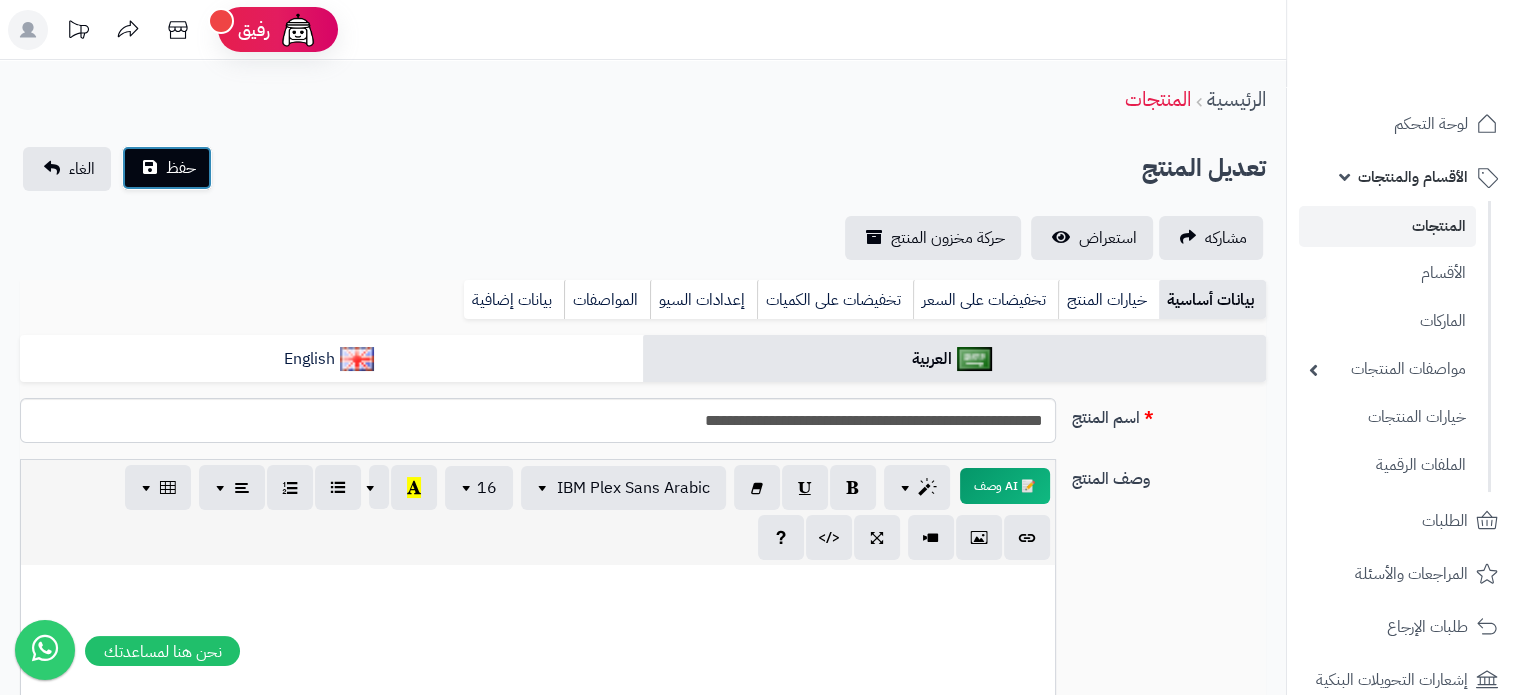 click on "حفظ" at bounding box center [181, 168] 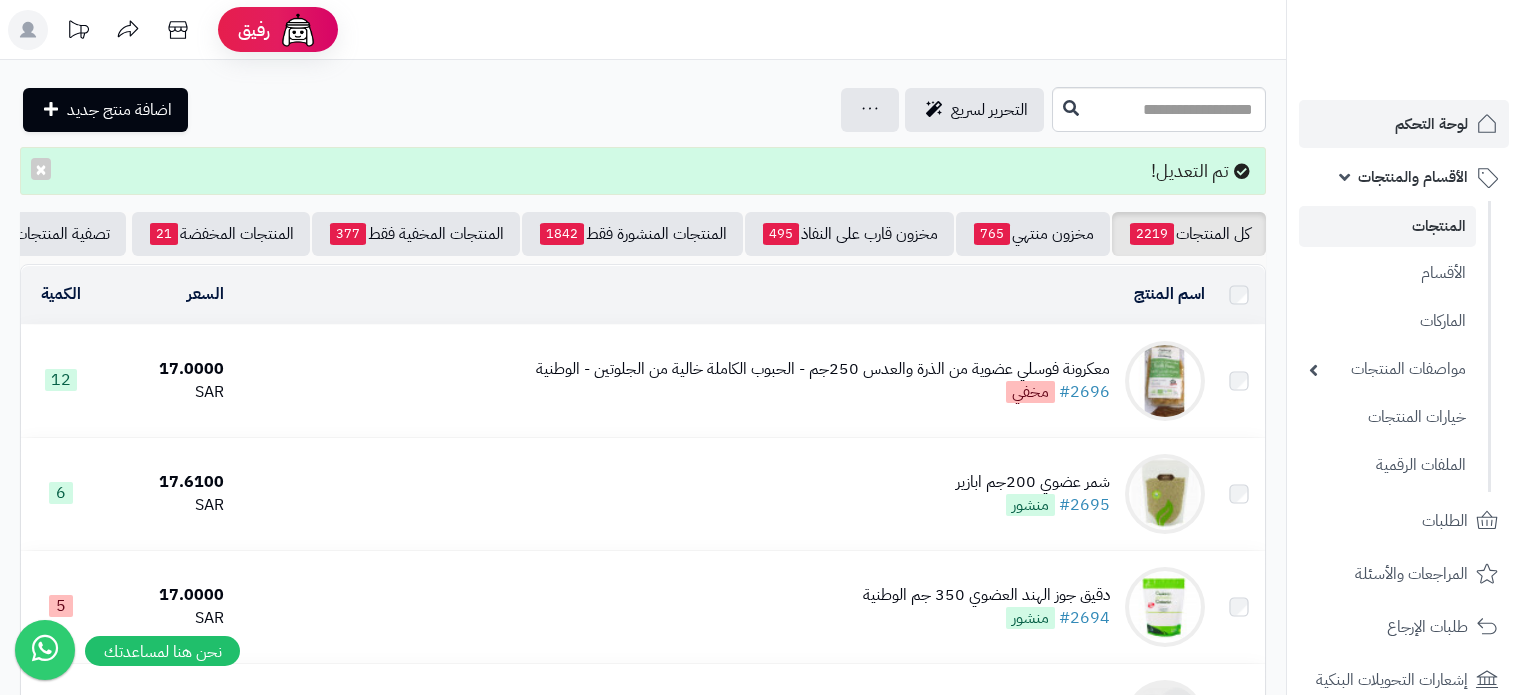 scroll, scrollTop: 0, scrollLeft: 0, axis: both 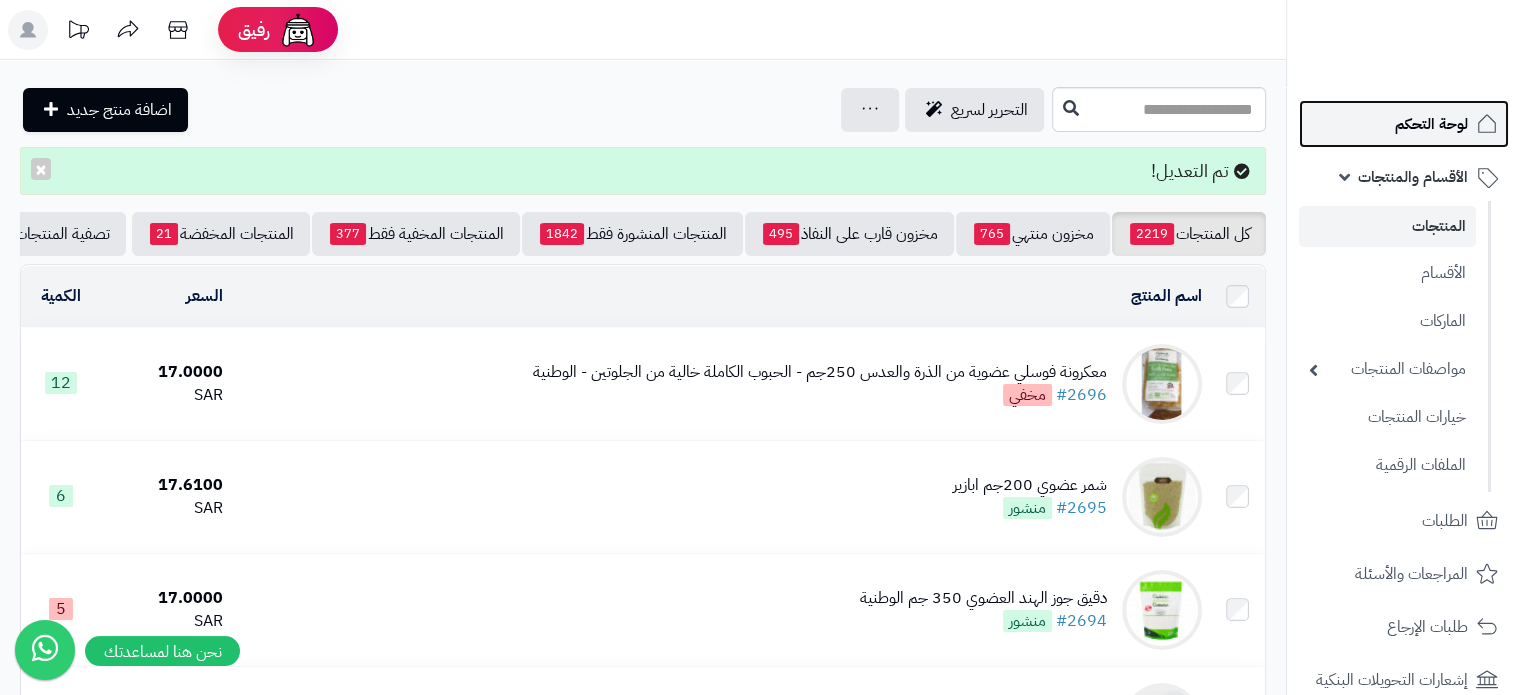 click on "لوحة التحكم" at bounding box center (1431, 124) 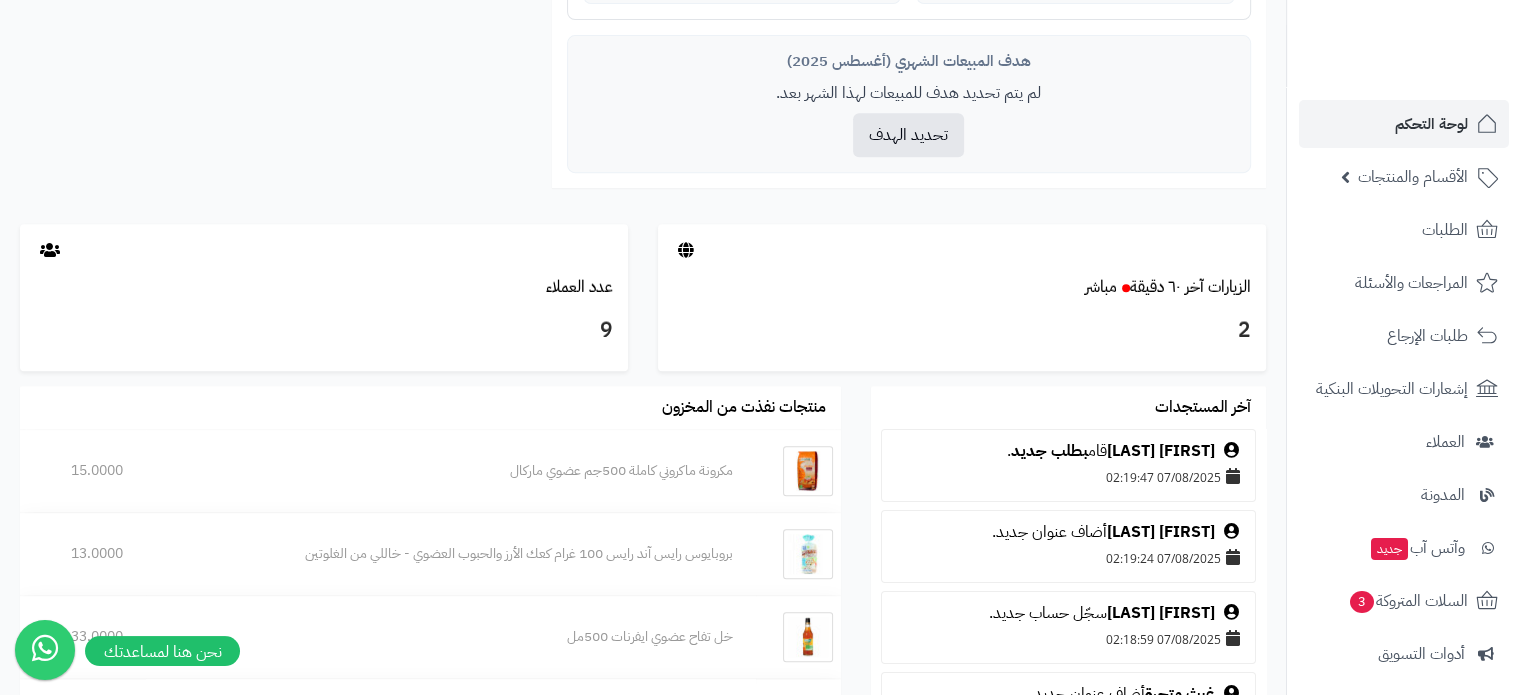 scroll, scrollTop: 900, scrollLeft: 0, axis: vertical 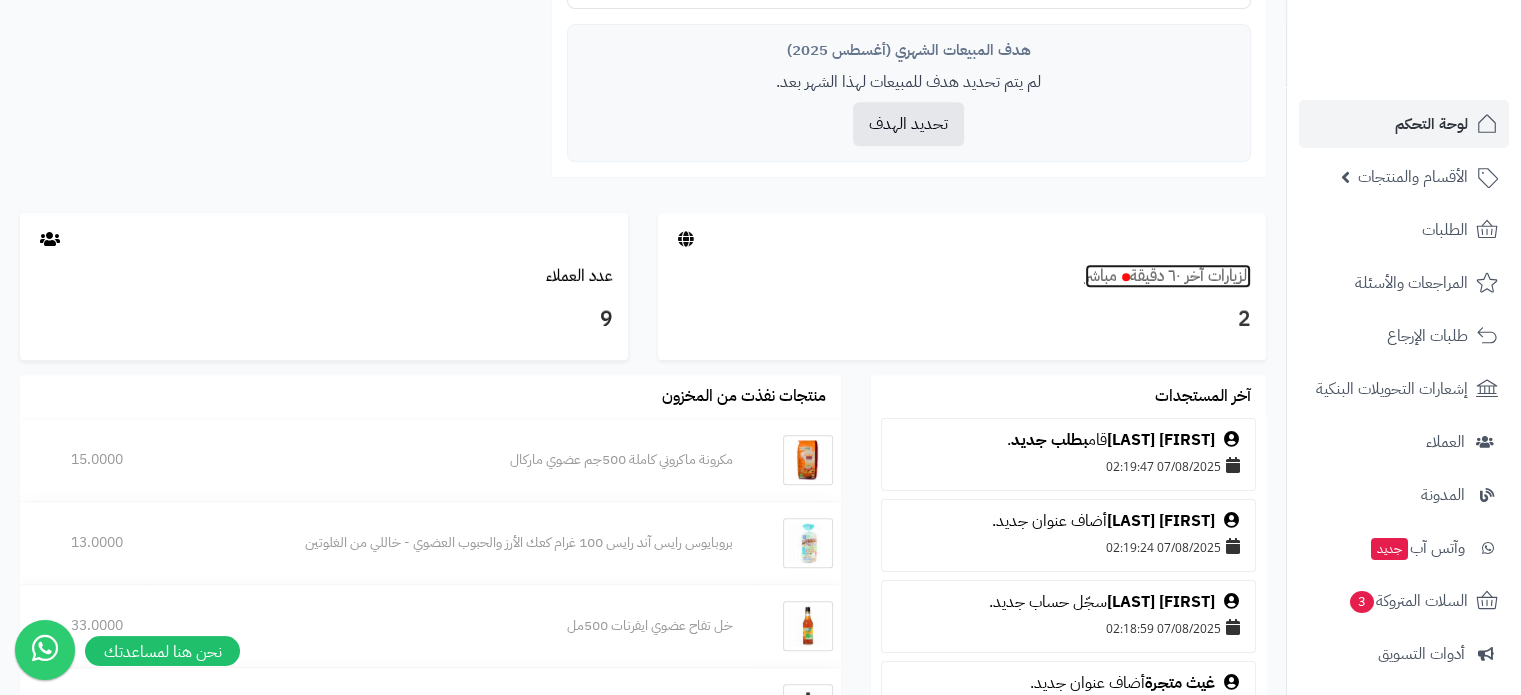 click on "الزيارات آخر ٦٠ دقيقة   مباشر" at bounding box center (1168, 276) 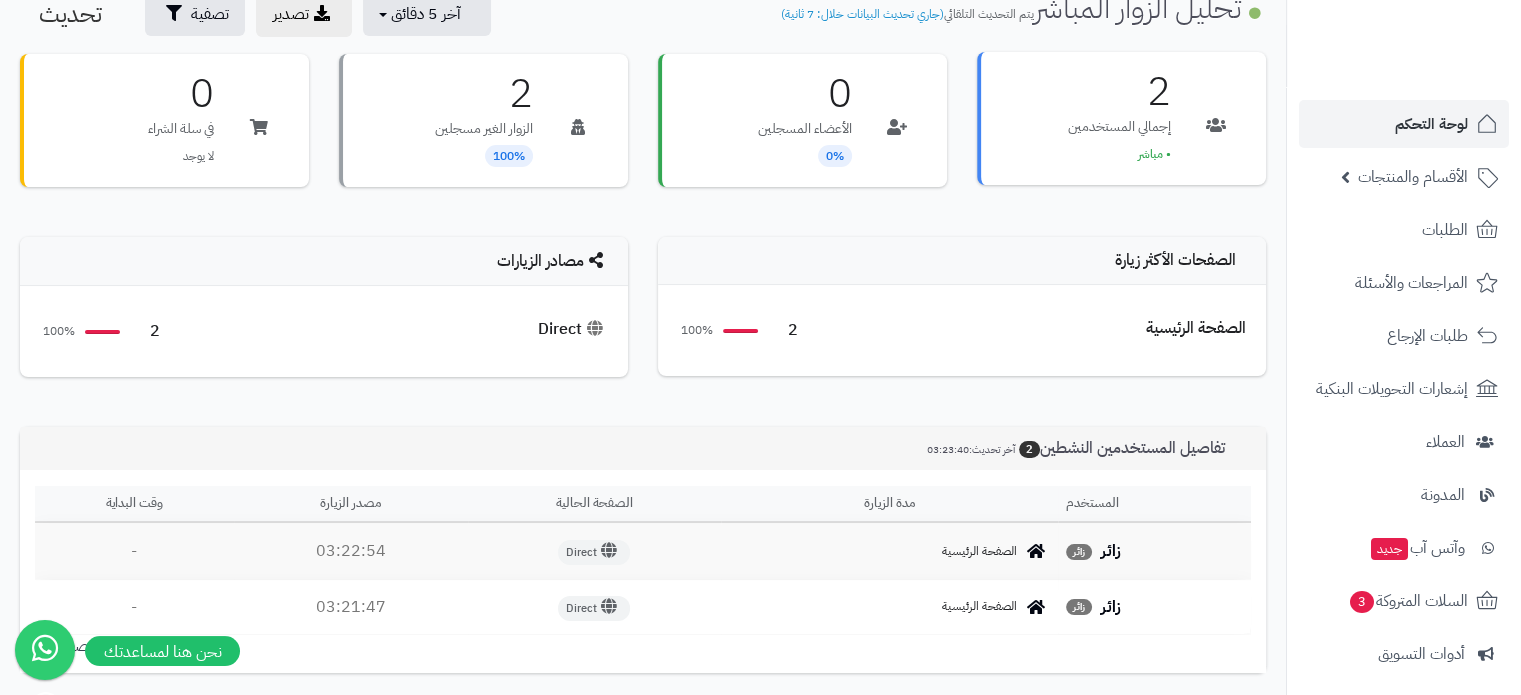 scroll, scrollTop: 0, scrollLeft: 0, axis: both 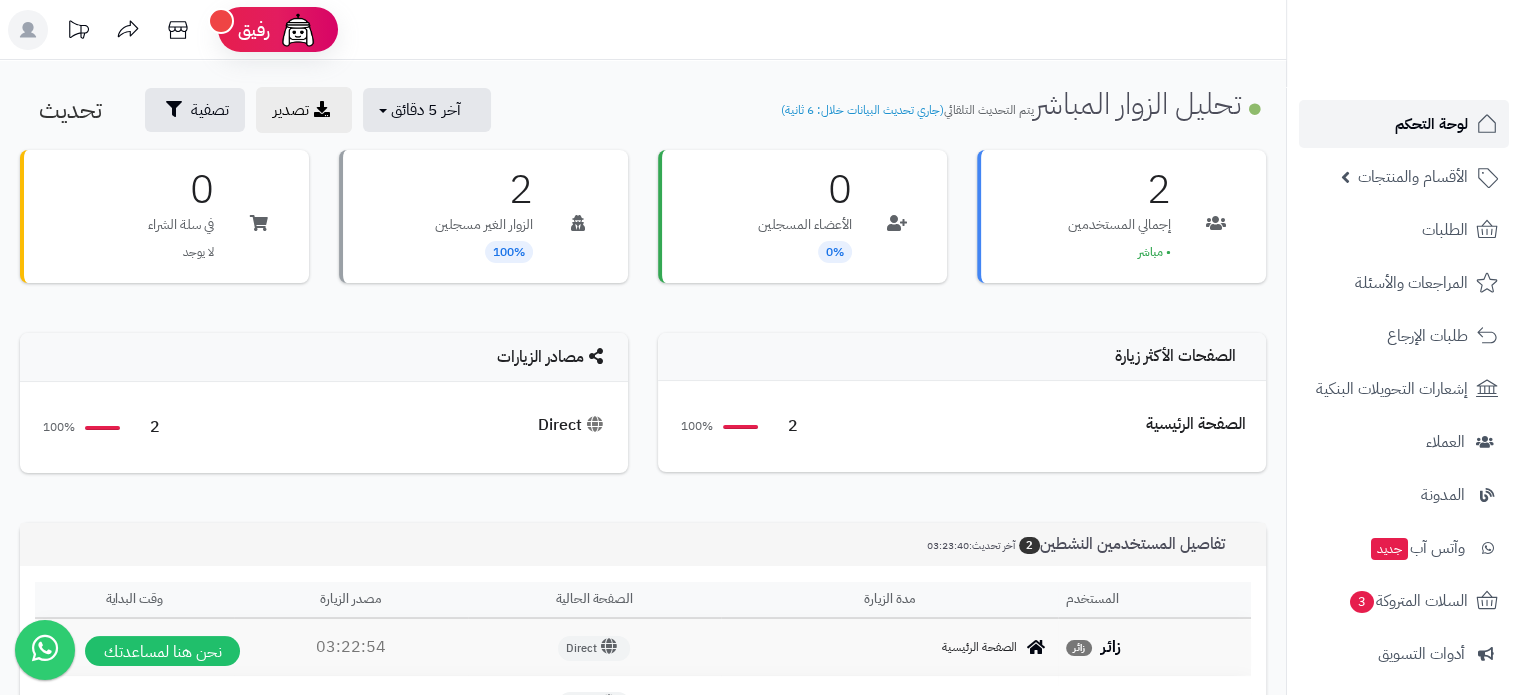 click on "لوحة التحكم" at bounding box center [1431, 124] 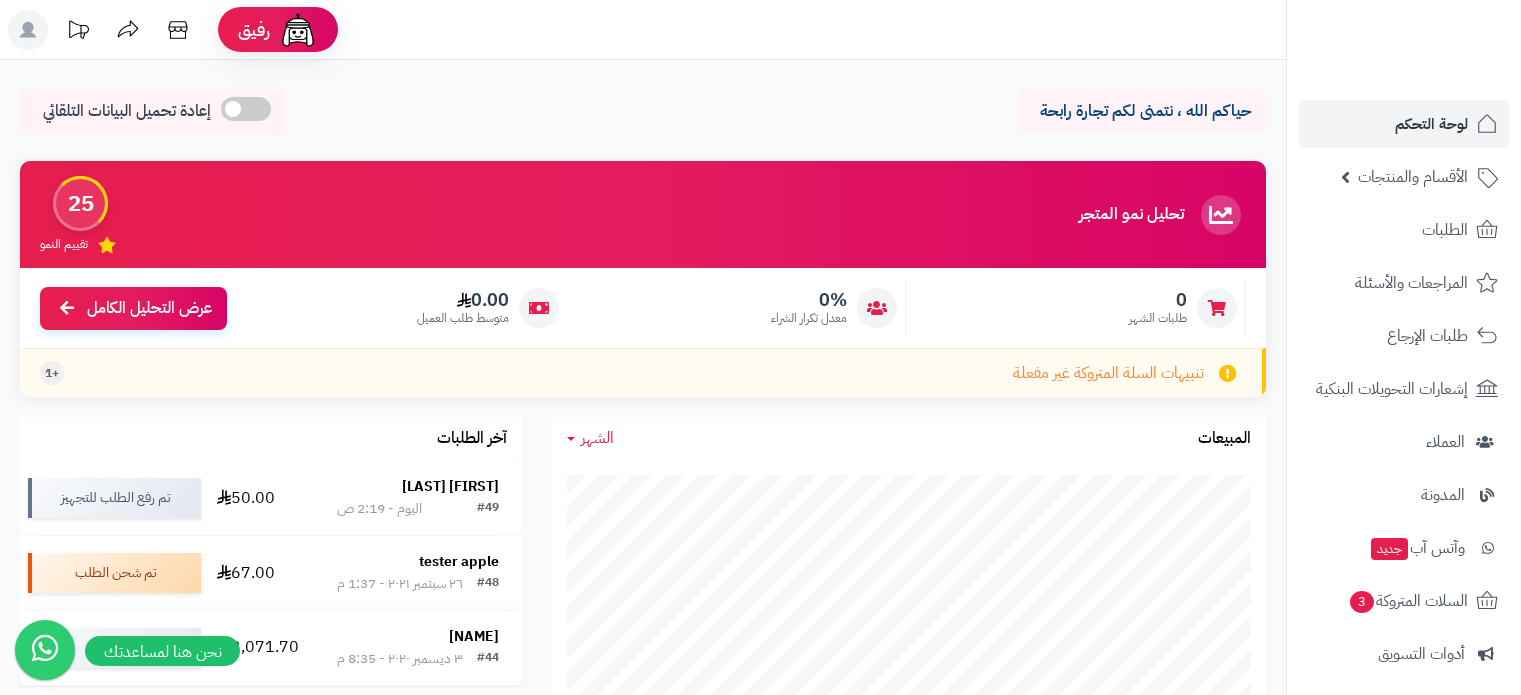 scroll, scrollTop: 0, scrollLeft: 0, axis: both 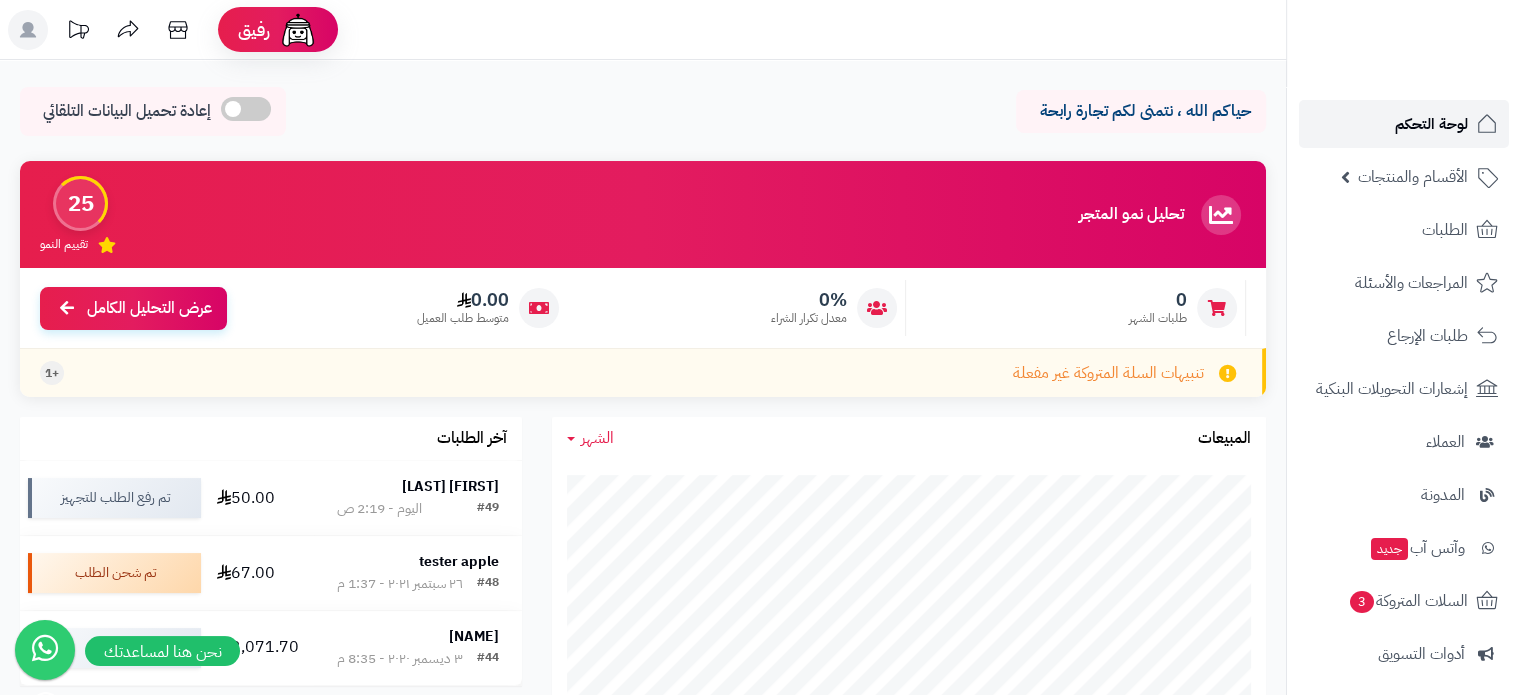 click on "لوحة التحكم" at bounding box center (1431, 124) 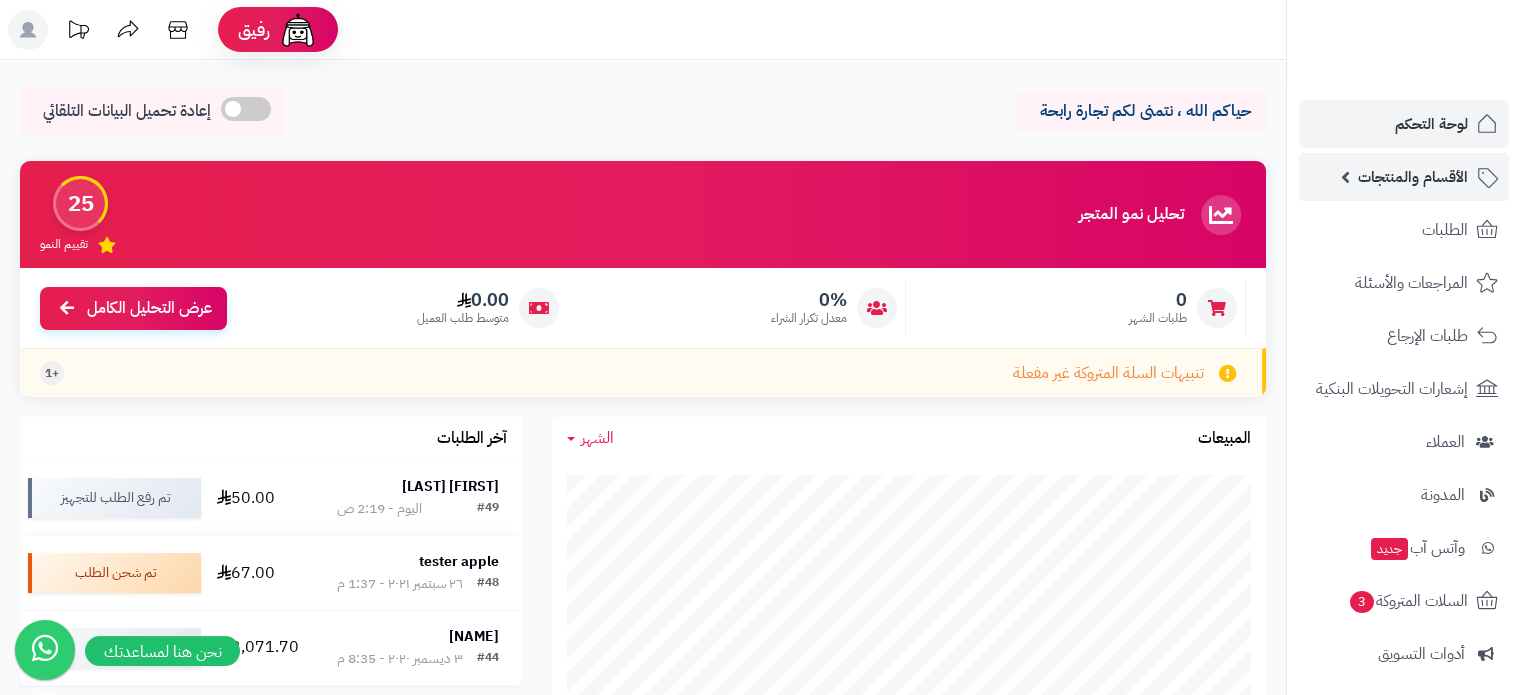 click on "الأقسام والمنتجات" at bounding box center (1413, 177) 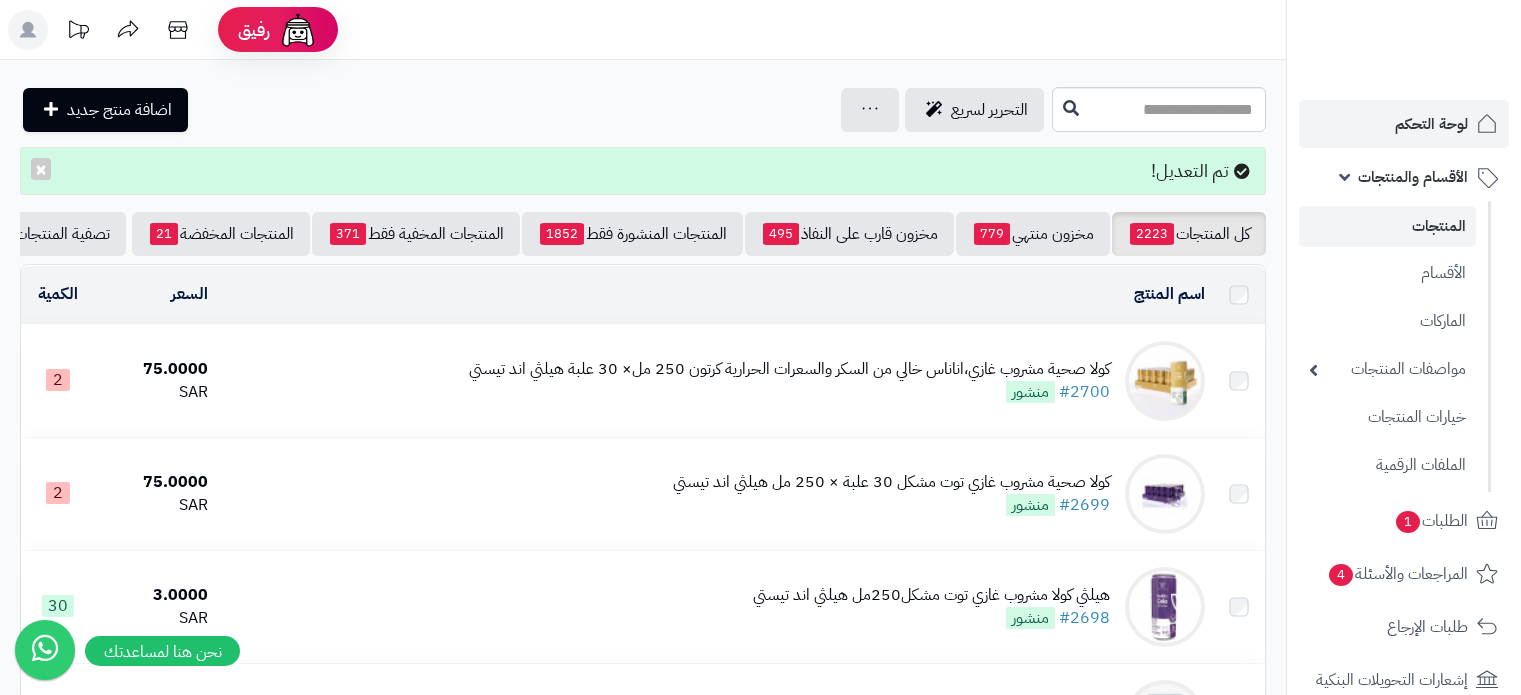 scroll, scrollTop: 0, scrollLeft: 0, axis: both 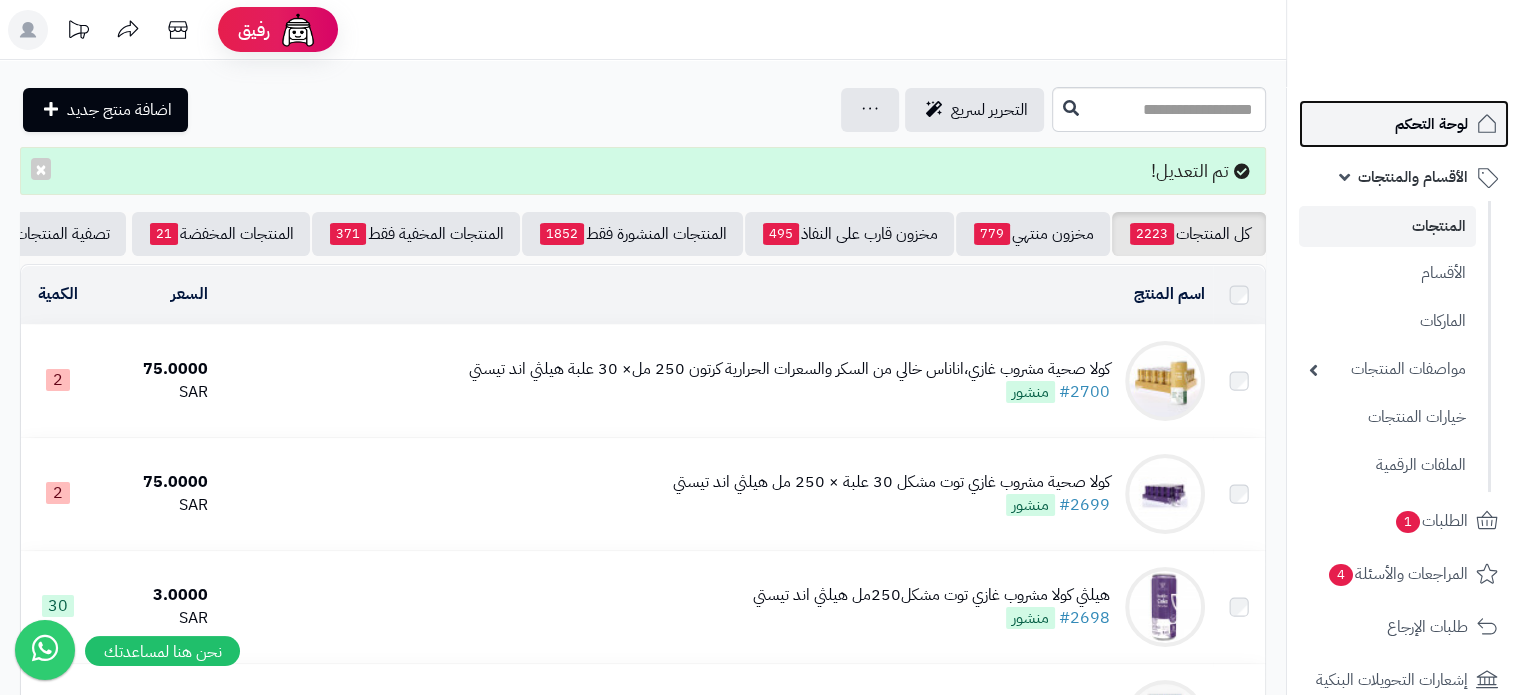 click on "لوحة التحكم" at bounding box center [1404, 124] 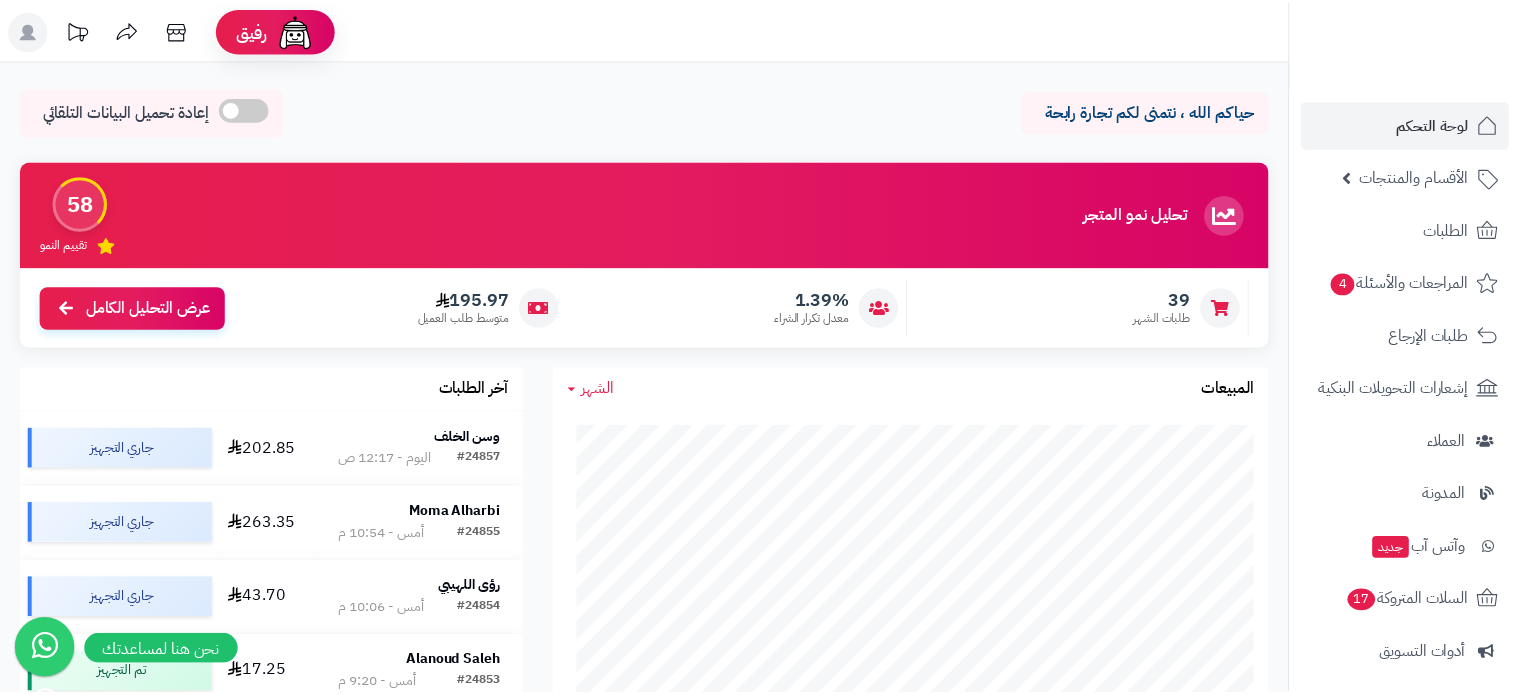 scroll, scrollTop: 0, scrollLeft: 0, axis: both 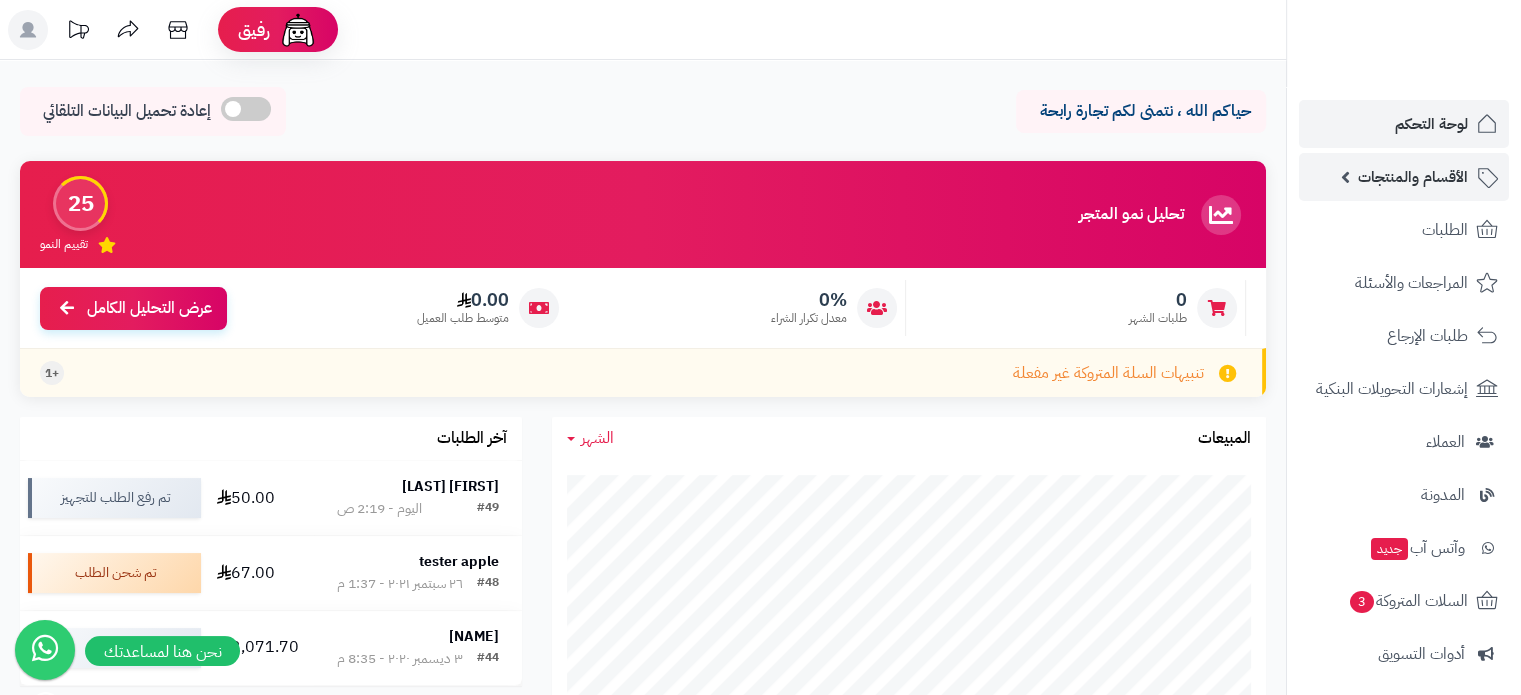 click on "الأقسام والمنتجات" at bounding box center (1413, 177) 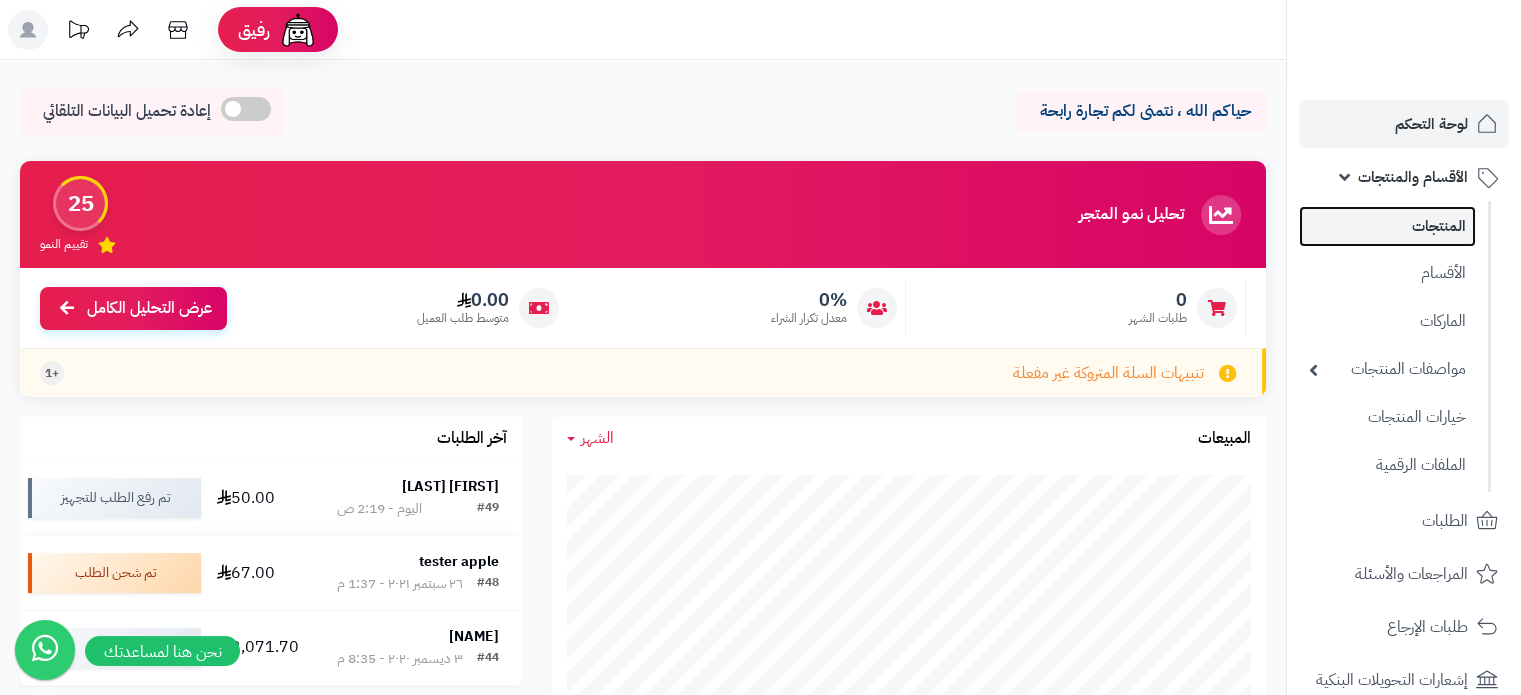 click on "المنتجات" at bounding box center [1387, 226] 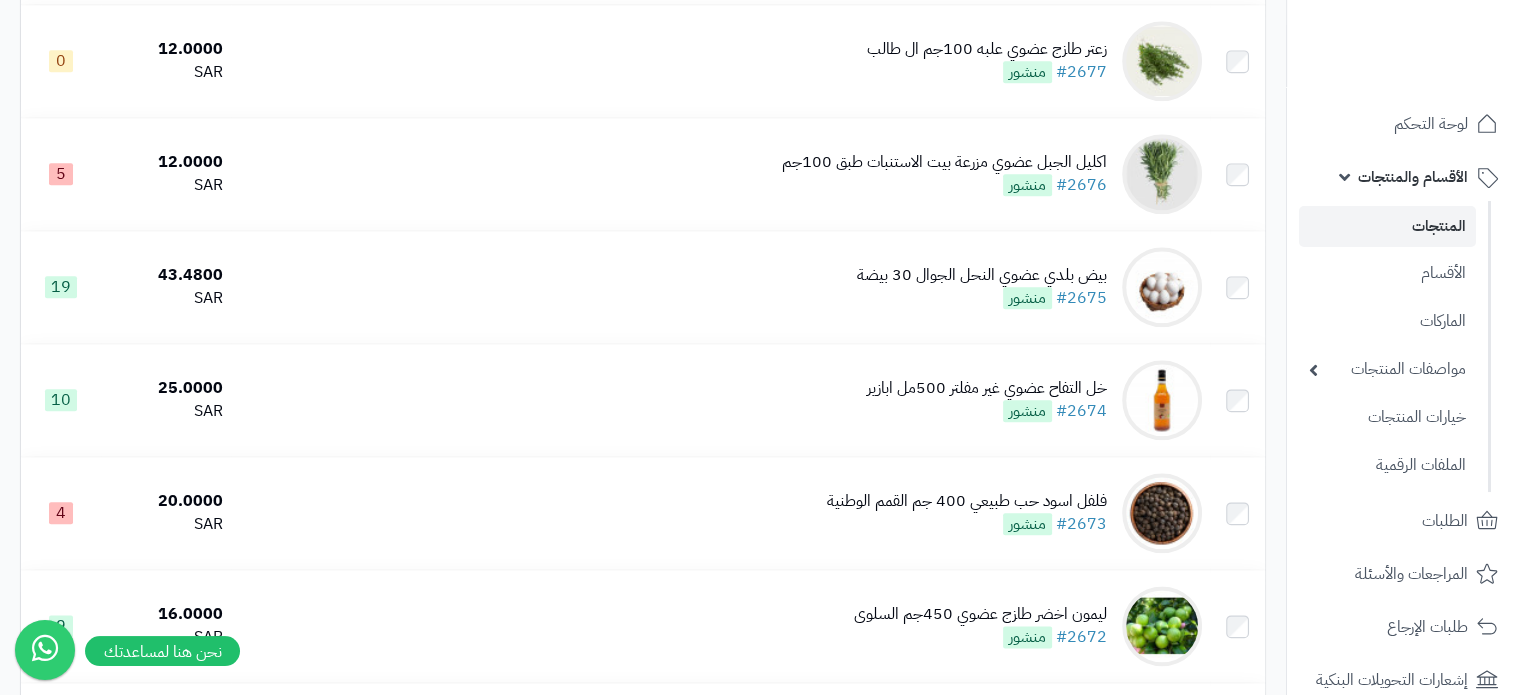 scroll, scrollTop: 2000, scrollLeft: 0, axis: vertical 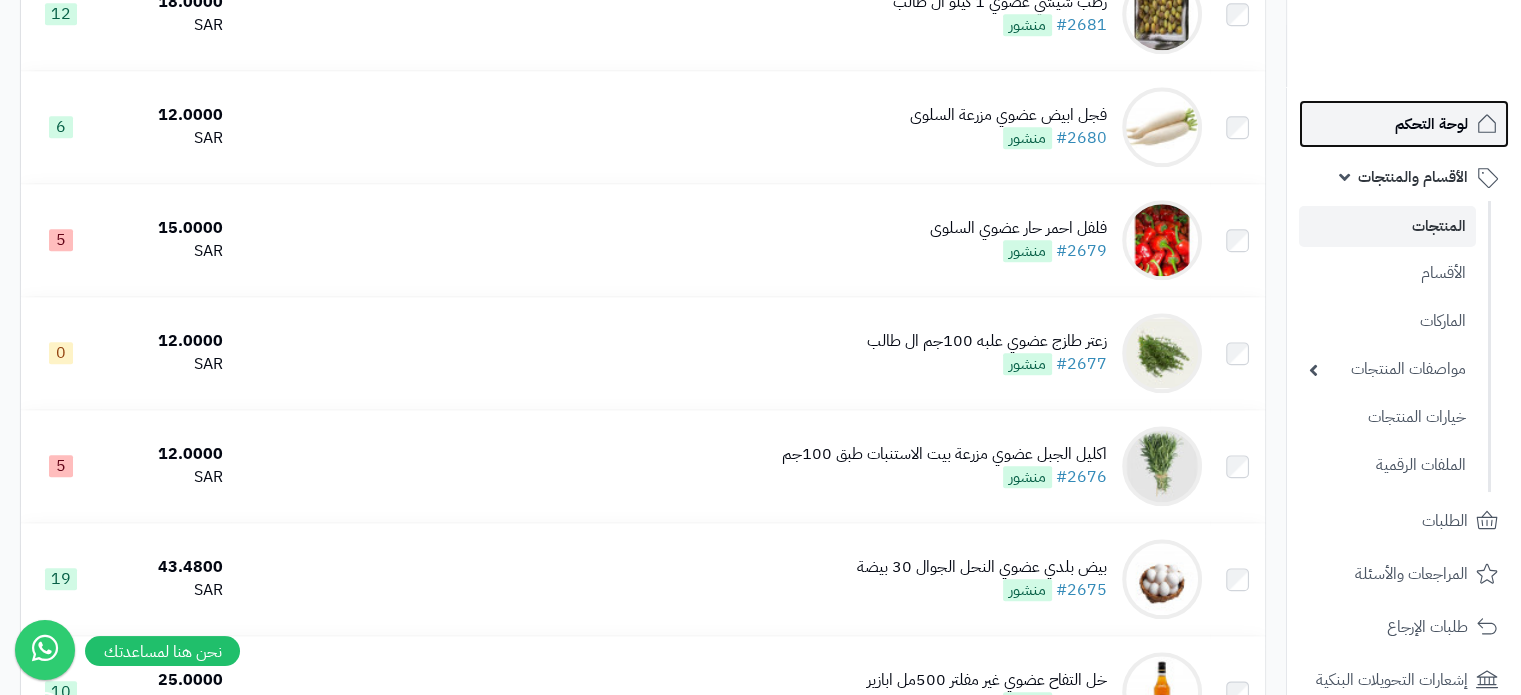 click on "لوحة التحكم" at bounding box center [1431, 124] 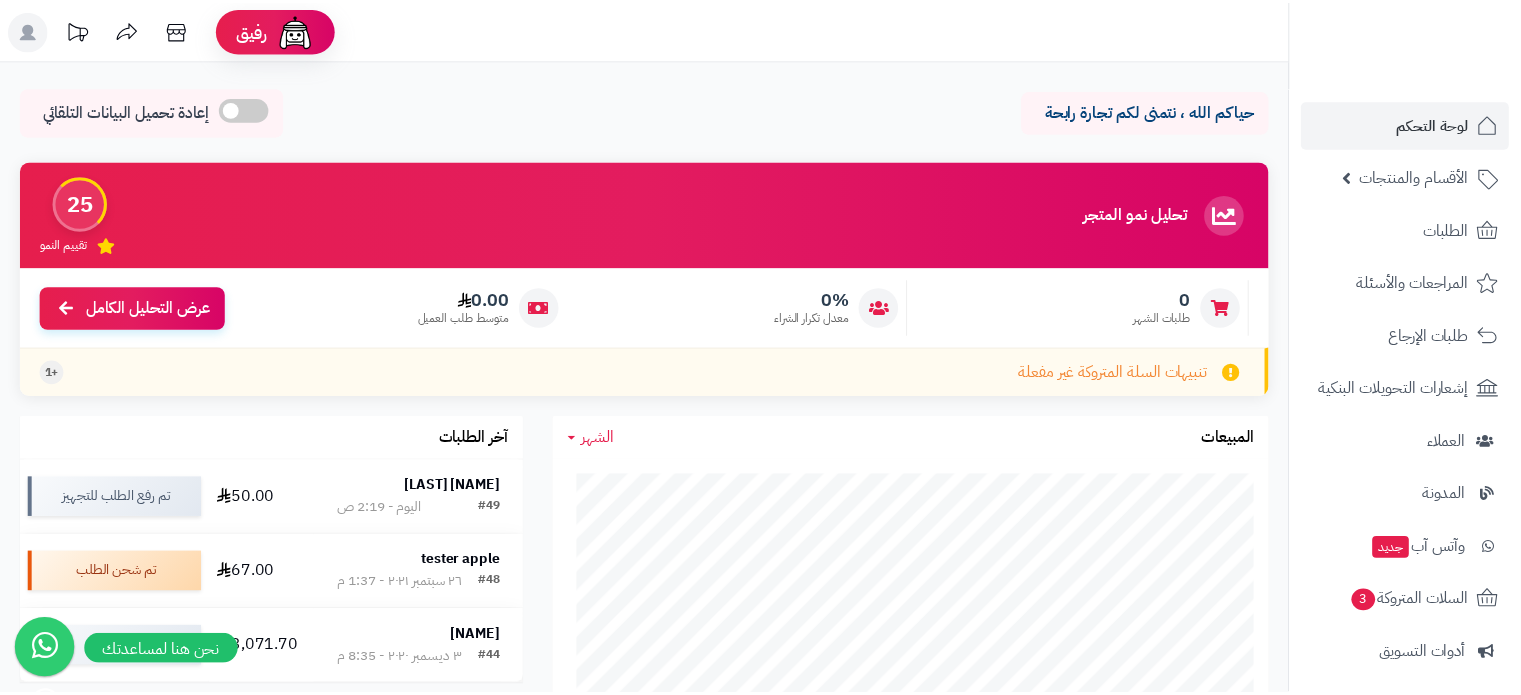 scroll, scrollTop: 0, scrollLeft: 0, axis: both 